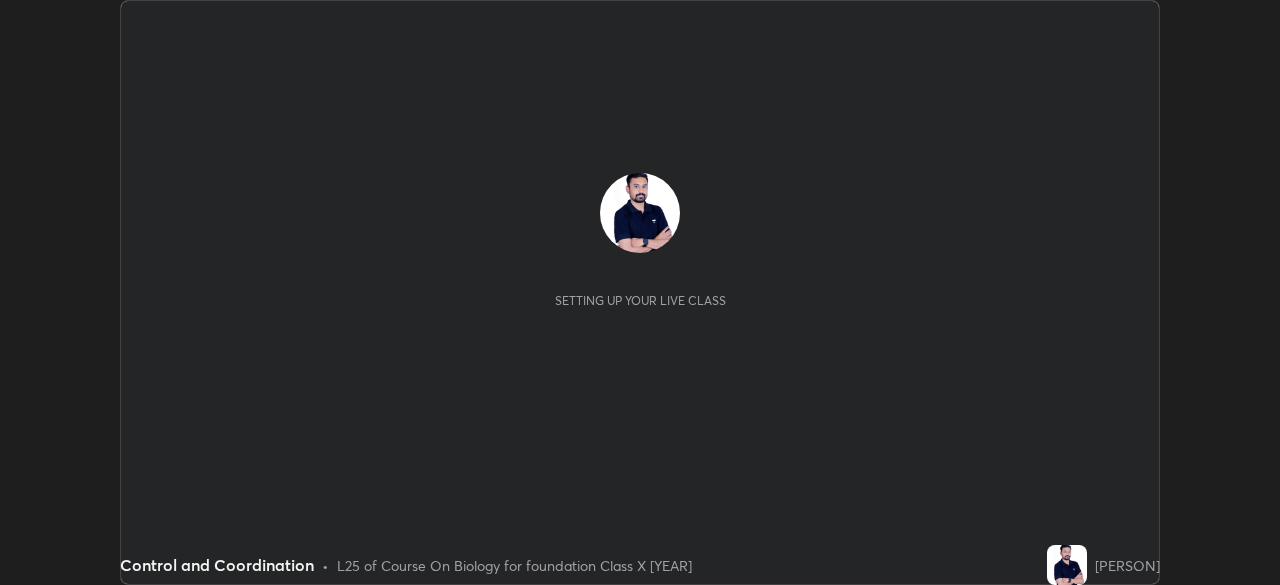 scroll, scrollTop: 0, scrollLeft: 0, axis: both 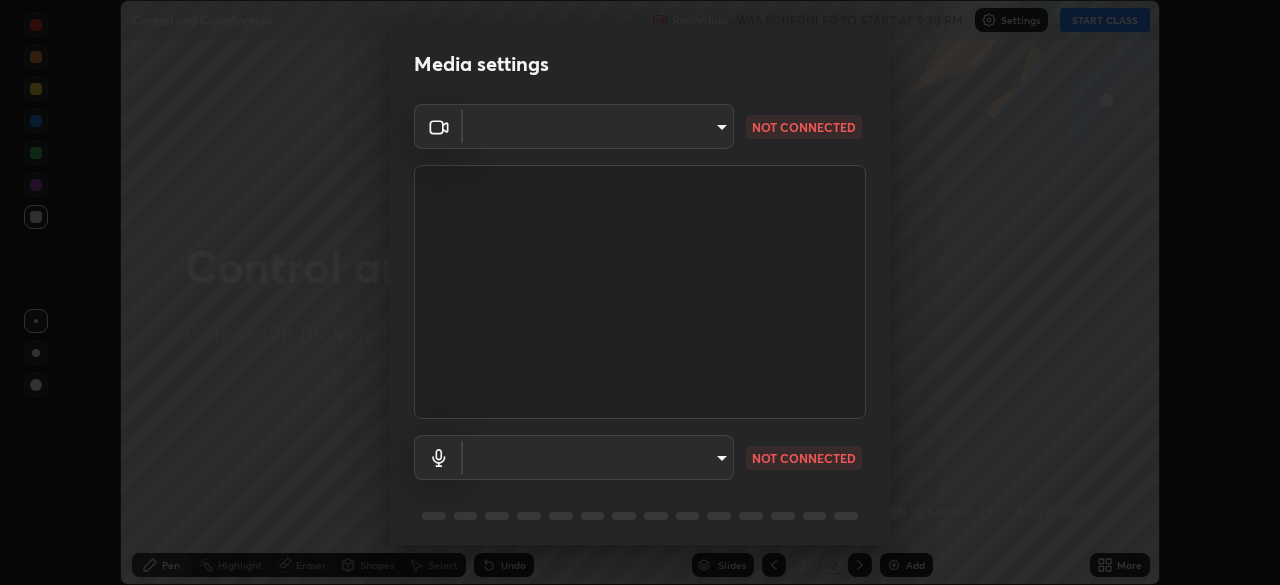 type on "2922603da7ebe9b0d31c3dd76866d17a0c7863dadb4cc3b886848c43bf4b2d00" 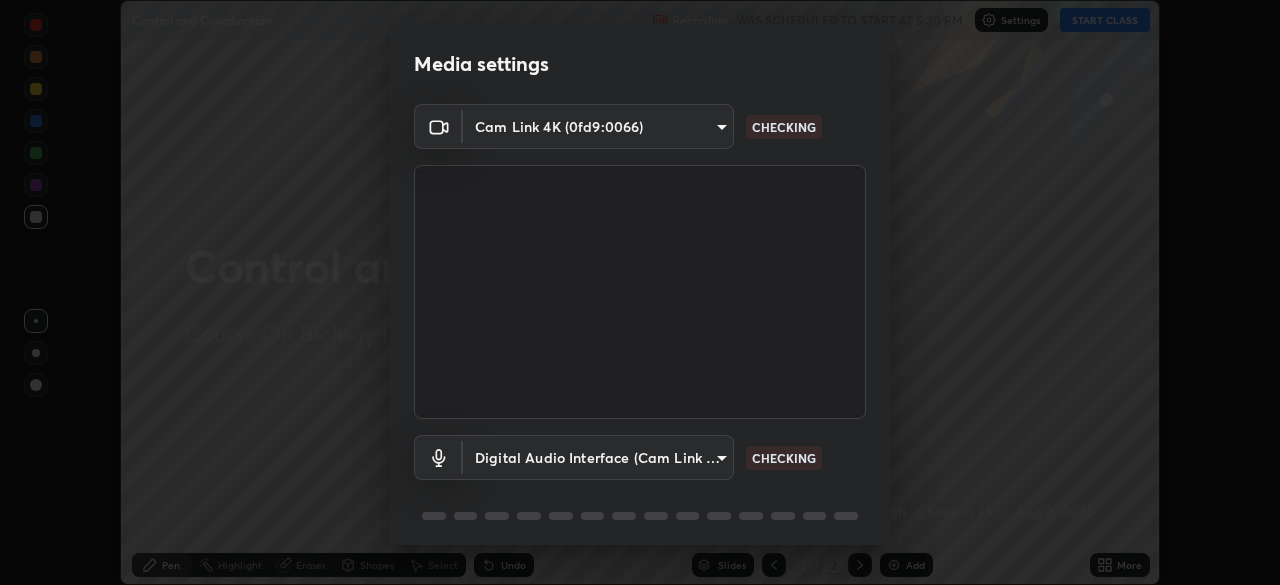 click on "Erase all Control and Coordination Recording WAS SCHEDULED TO START AT  [TIME] Settings START CLASS Setting up your live class Control and Coordination • L25 of Course On Biology for foundation Class X [YEAR] [PERSON] Pen Highlight Eraser Shapes Select Undo Slides 2 / 2 Add More No doubts shared Encourage your learners to ask a doubt for better clarity Report an issue Reason for reporting Buffering Chat not working Audio - Video sync issue Educator video quality low ​ Attach an image Report Media settings Cam Link 4K (0fd9:0066) [HASH] CHECKING Digital Audio Interface (Cam Link 4K) [HASH] CHECKING 1 / 5 Next" at bounding box center [640, 292] 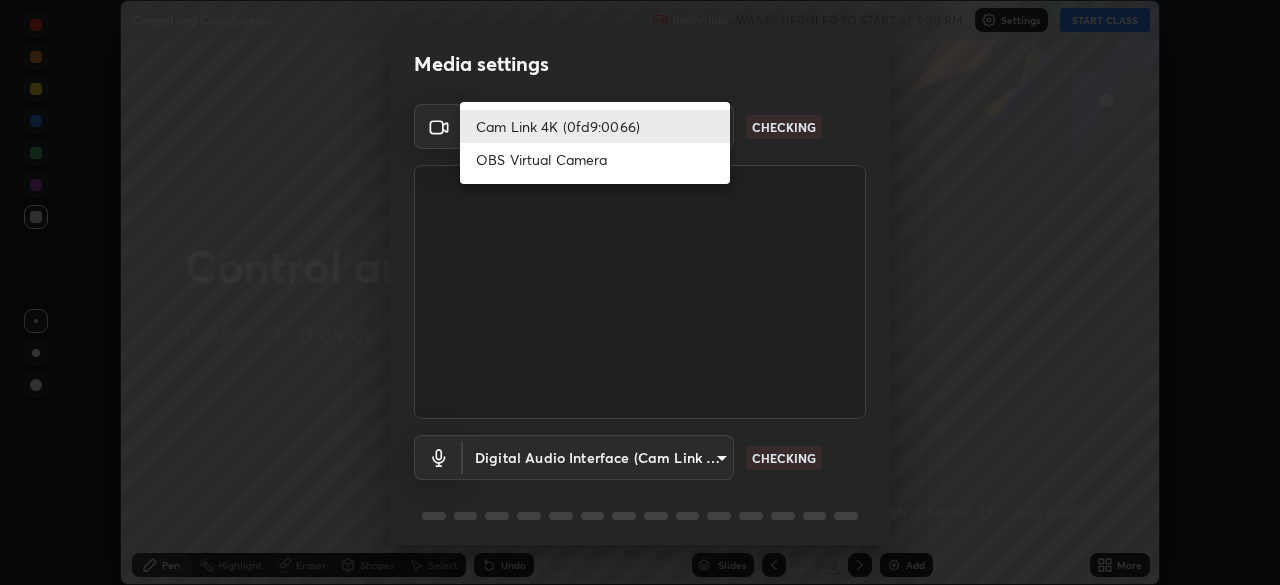 click at bounding box center (640, 292) 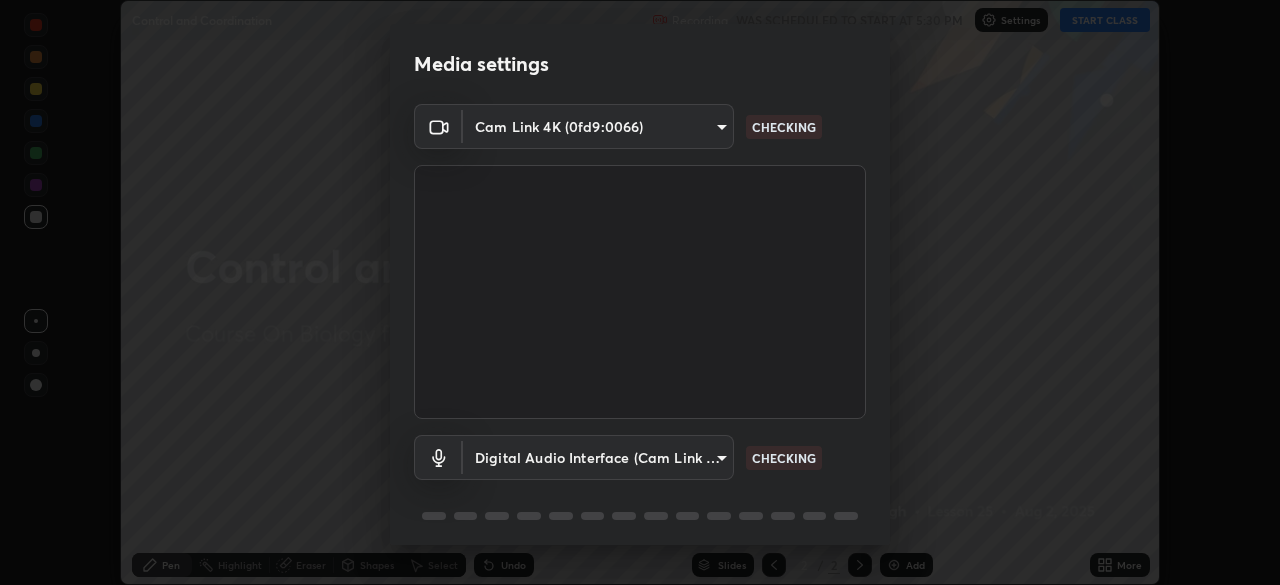 click on "Erase all Control and Coordination Recording WAS SCHEDULED TO START AT  [TIME] Settings START CLASS Setting up your live class Control and Coordination • L25 of Course On Biology for foundation Class X [YEAR] [PERSON] Pen Highlight Eraser Shapes Select Undo Slides 2 / 2 Add More No doubts shared Encourage your learners to ask a doubt for better clarity Report an issue Reason for reporting Buffering Chat not working Audio - Video sync issue Educator video quality low ​ Attach an image Report Media settings Cam Link 4K (0fd9:0066) [HASH] CHECKING Digital Audio Interface (Cam Link 4K) [HASH] CHECKING 1 / 5 Next" at bounding box center (640, 292) 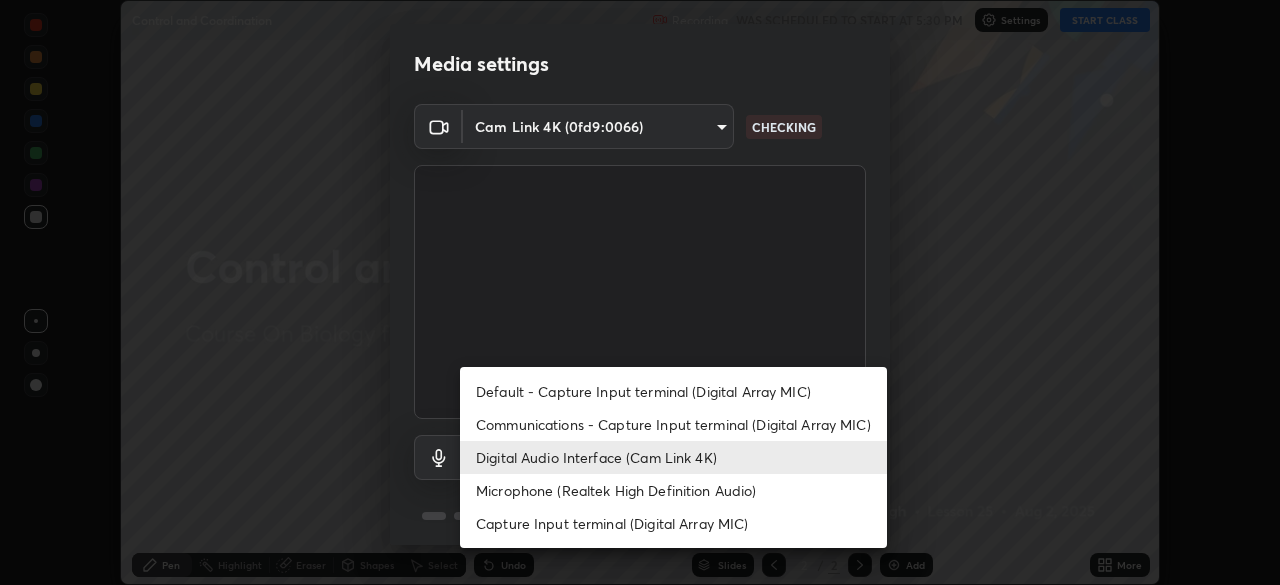 click on "Communications - Capture Input terminal (Digital Array MIC)" at bounding box center [673, 424] 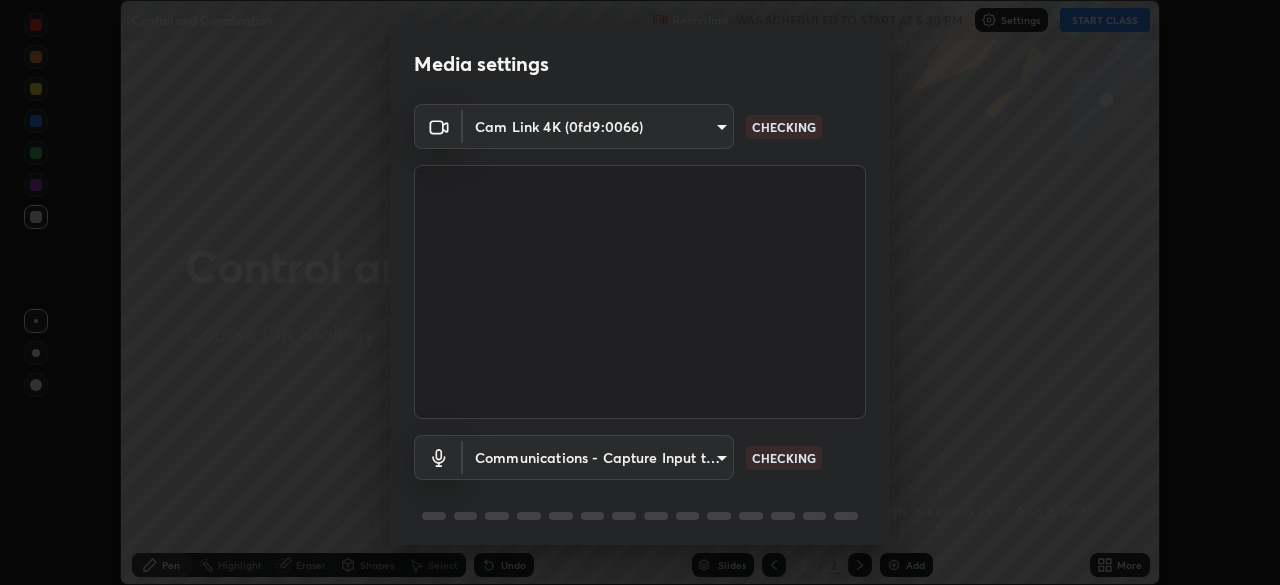 scroll, scrollTop: 71, scrollLeft: 0, axis: vertical 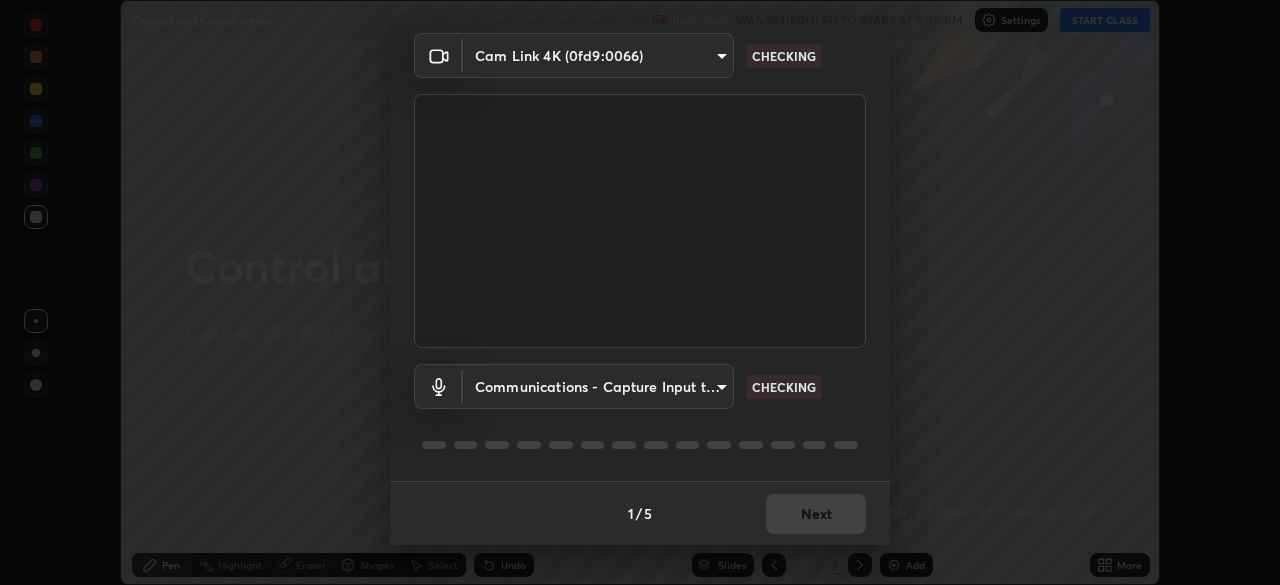 click on "Erase all Control and Coordination Recording WAS SCHEDULED TO START AT  [TIME] Settings START CLASS Setting up your live class Control and Coordination • L25 of Course On Biology for foundation Class X [YEAR] [PERSON] Pen Highlight Eraser Shapes Select Undo Slides 2 / 2 Add More No doubts shared Encourage your learners to ask a doubt for better clarity Report an issue Reason for reporting Buffering Chat not working Audio - Video sync issue Educator video quality low ​ Attach an image Report Media settings Cam Link 4K (0fd9:0066) [HASH] CHECKING Communications - Capture Input terminal (Digital Array MIC) communications CHECKING 1 / 5 Next" at bounding box center (640, 292) 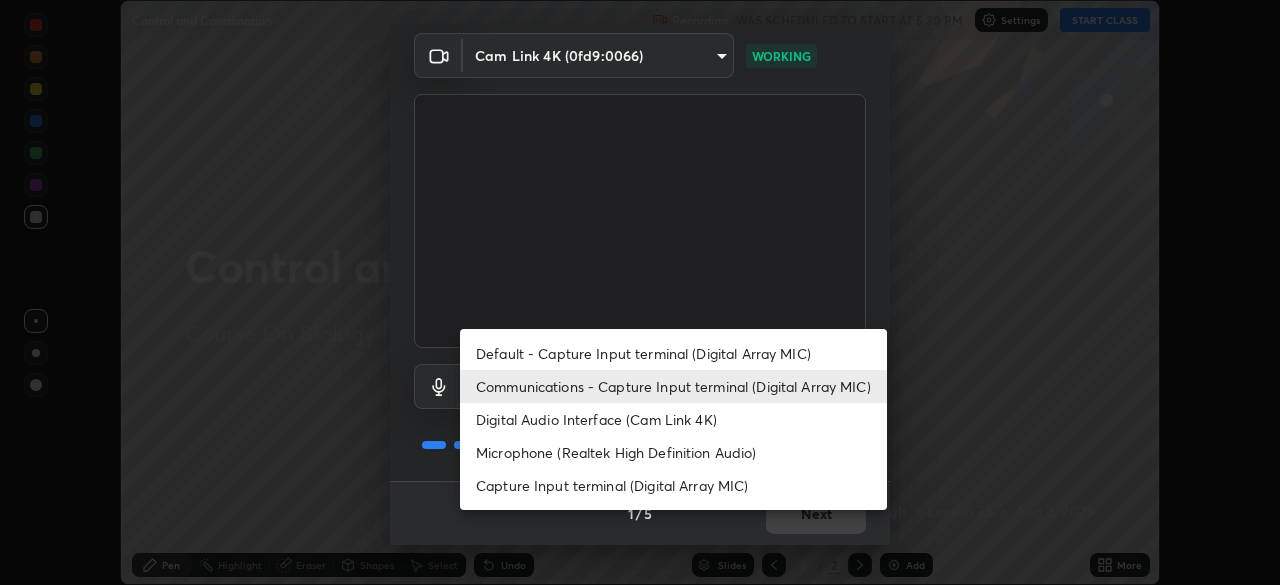 click at bounding box center [640, 292] 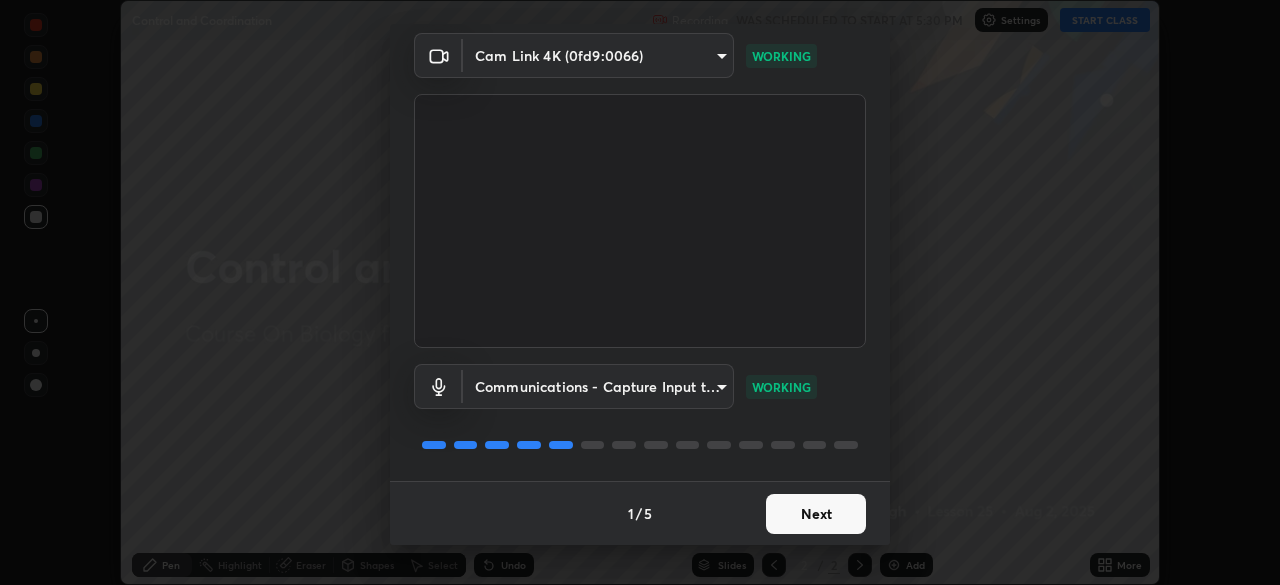 click on "Next" at bounding box center (816, 514) 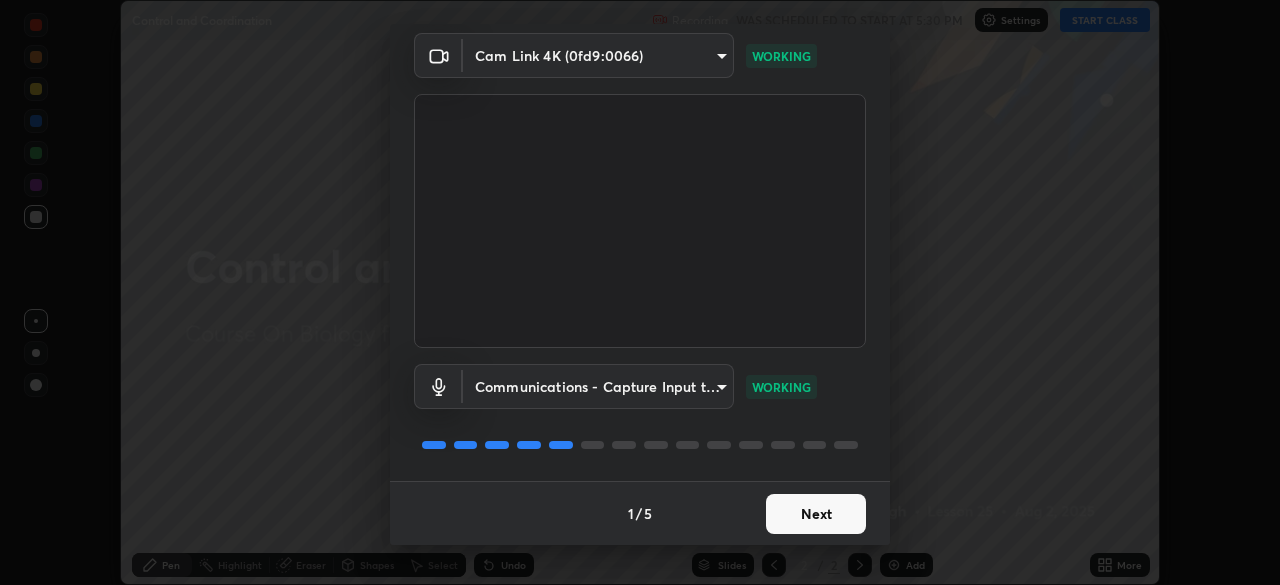 scroll, scrollTop: 0, scrollLeft: 0, axis: both 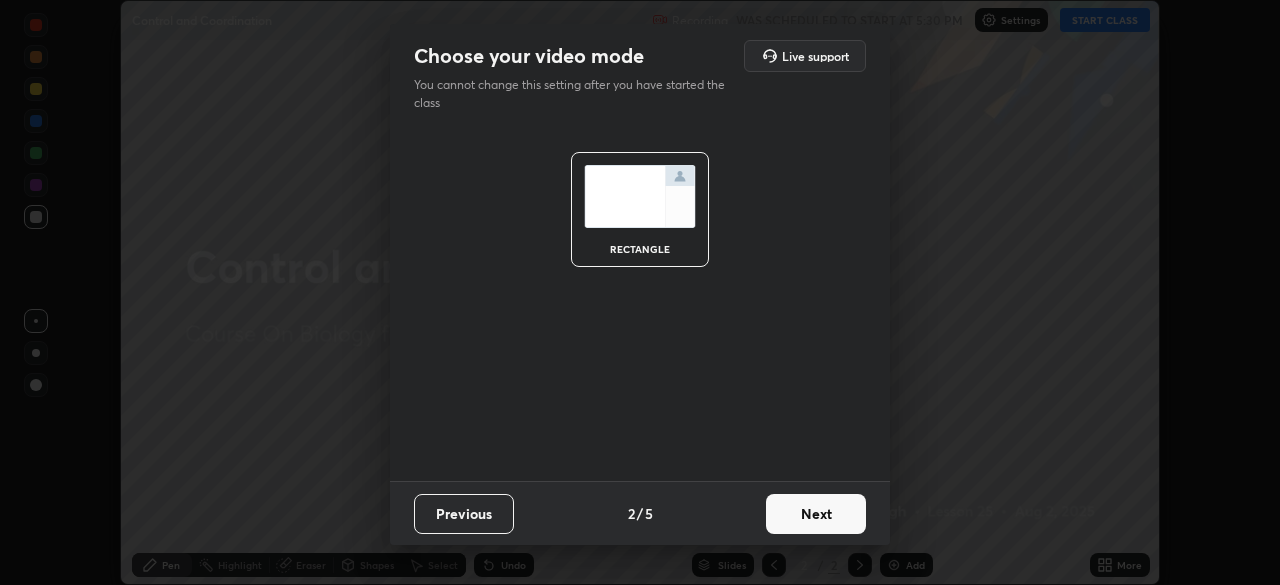 click on "Next" at bounding box center [816, 514] 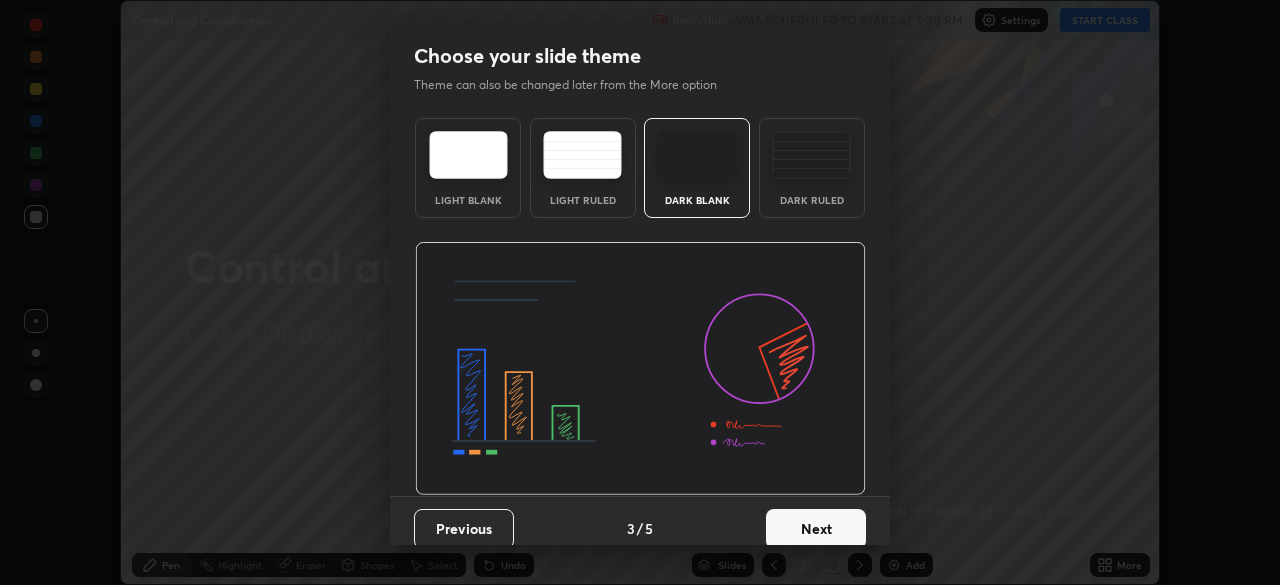 click on "Next" at bounding box center (816, 529) 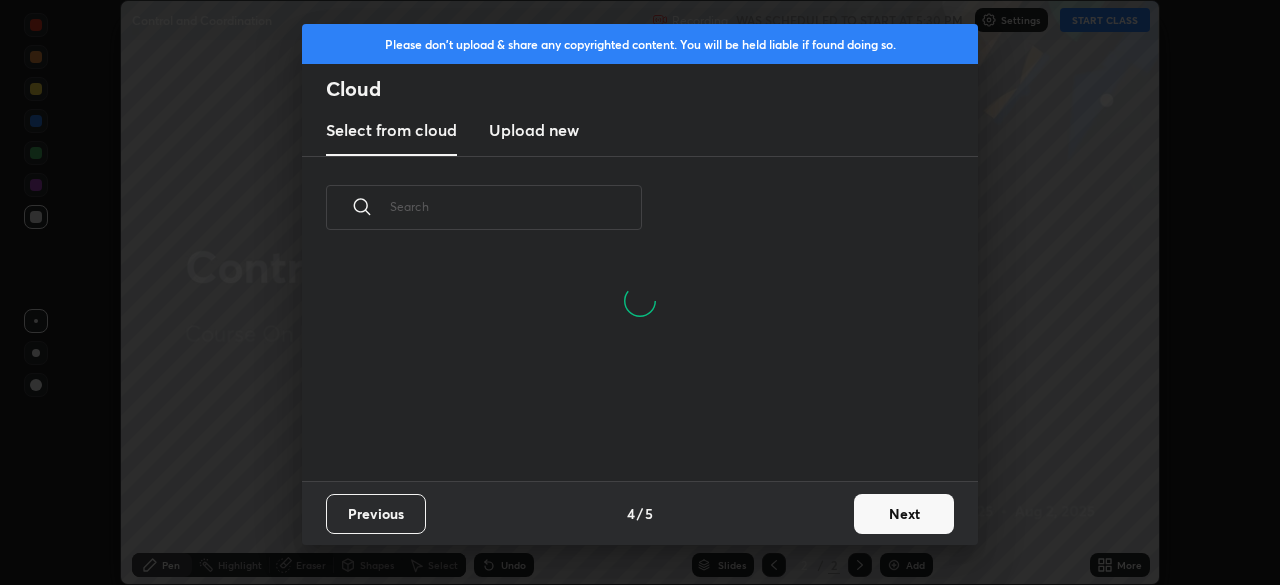 scroll, scrollTop: 7, scrollLeft: 11, axis: both 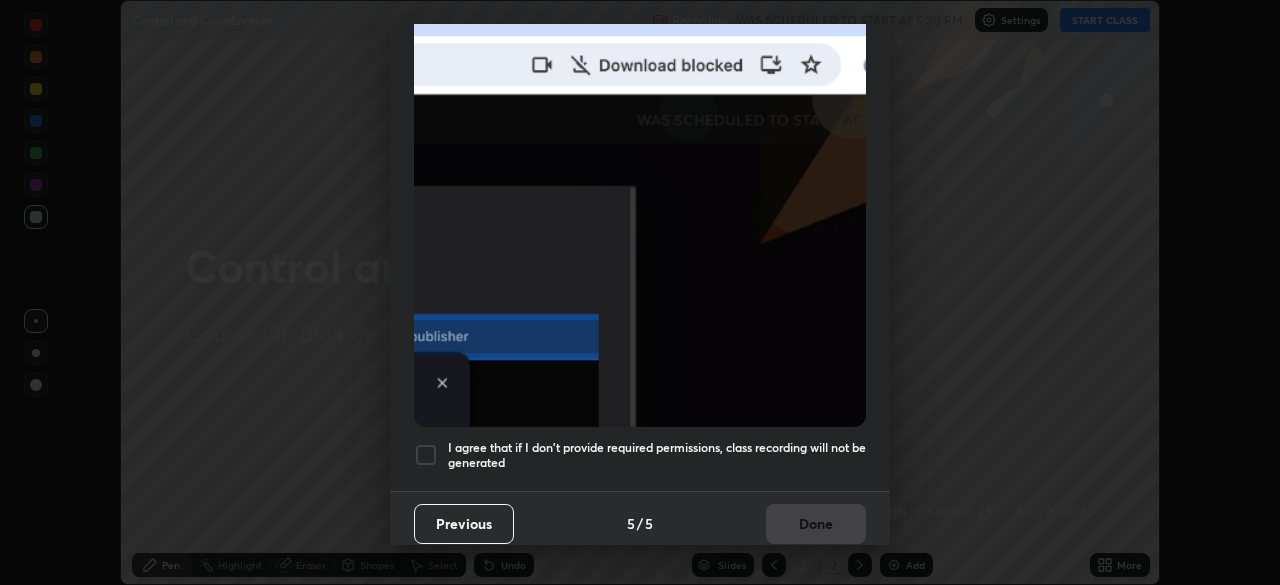 click at bounding box center (426, 455) 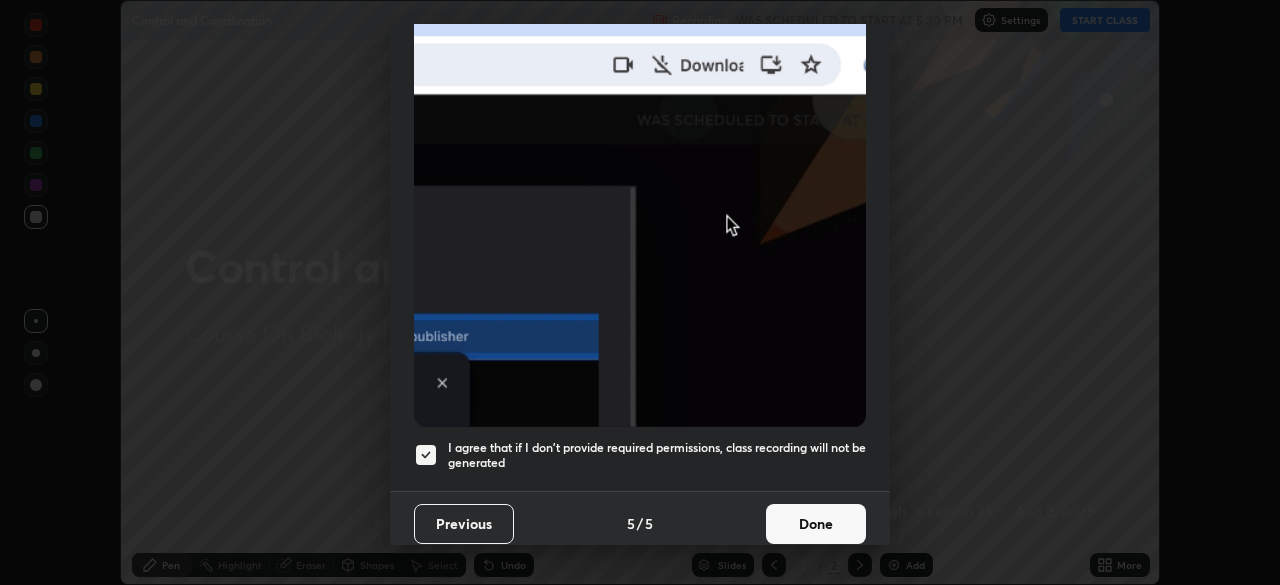 click on "Done" at bounding box center [816, 524] 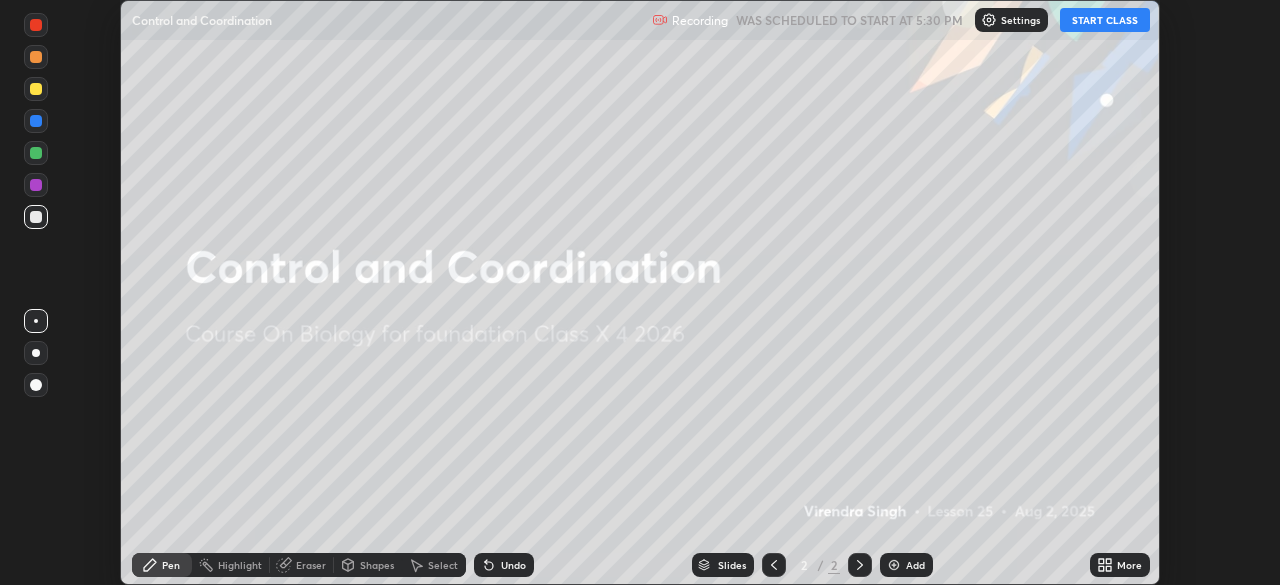 click on "START CLASS" at bounding box center (1105, 20) 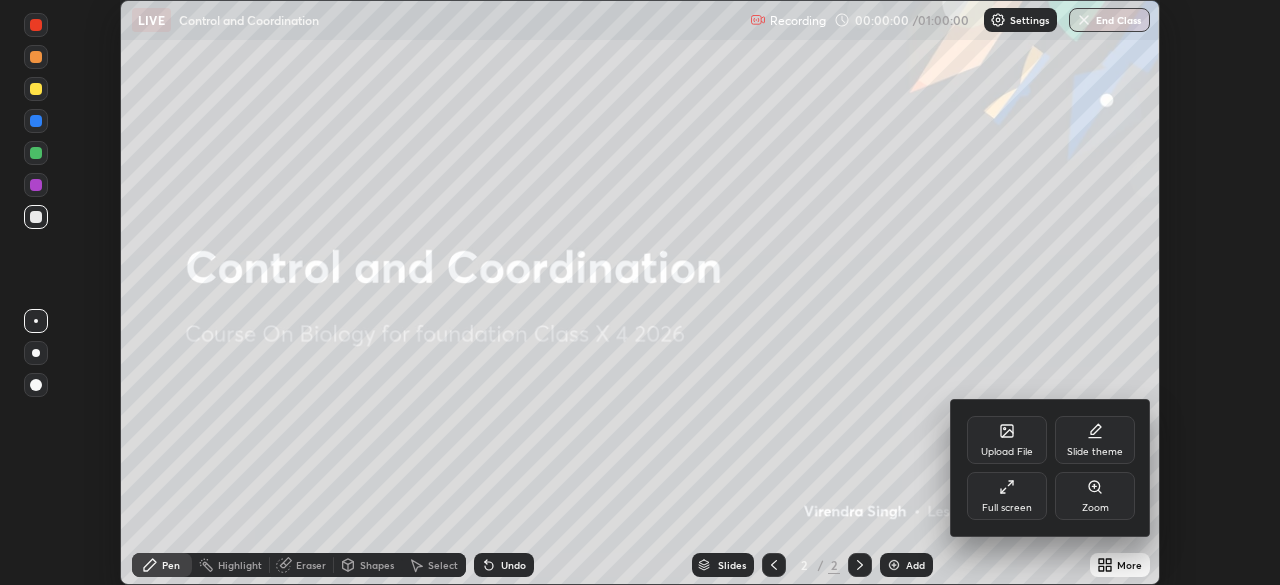 click on "Full screen" at bounding box center [1007, 508] 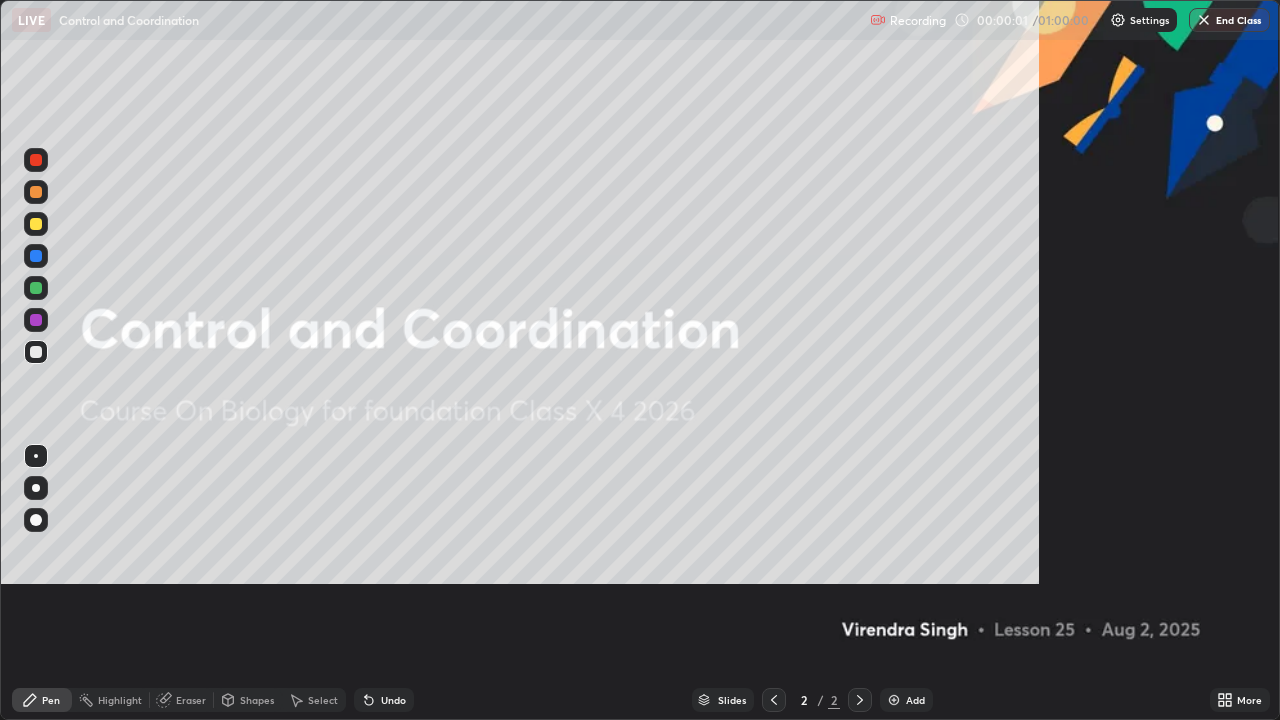 scroll, scrollTop: 99280, scrollLeft: 98720, axis: both 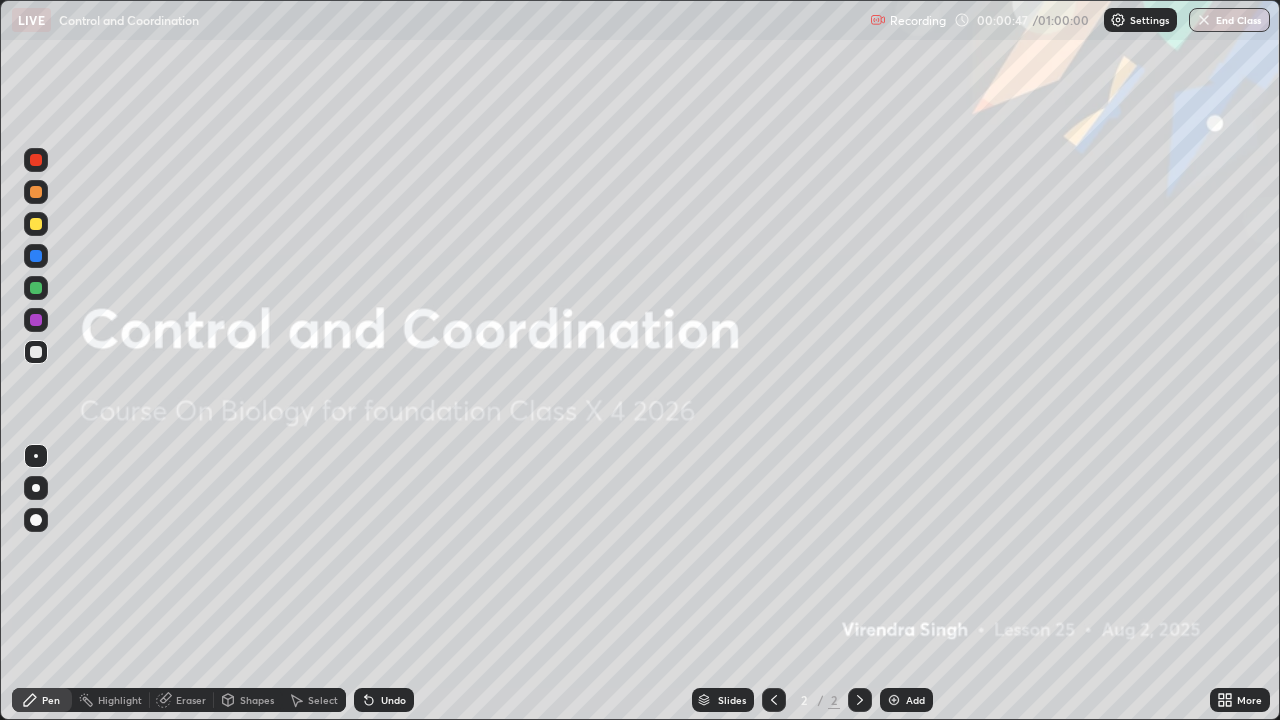 click on "Add" at bounding box center (915, 700) 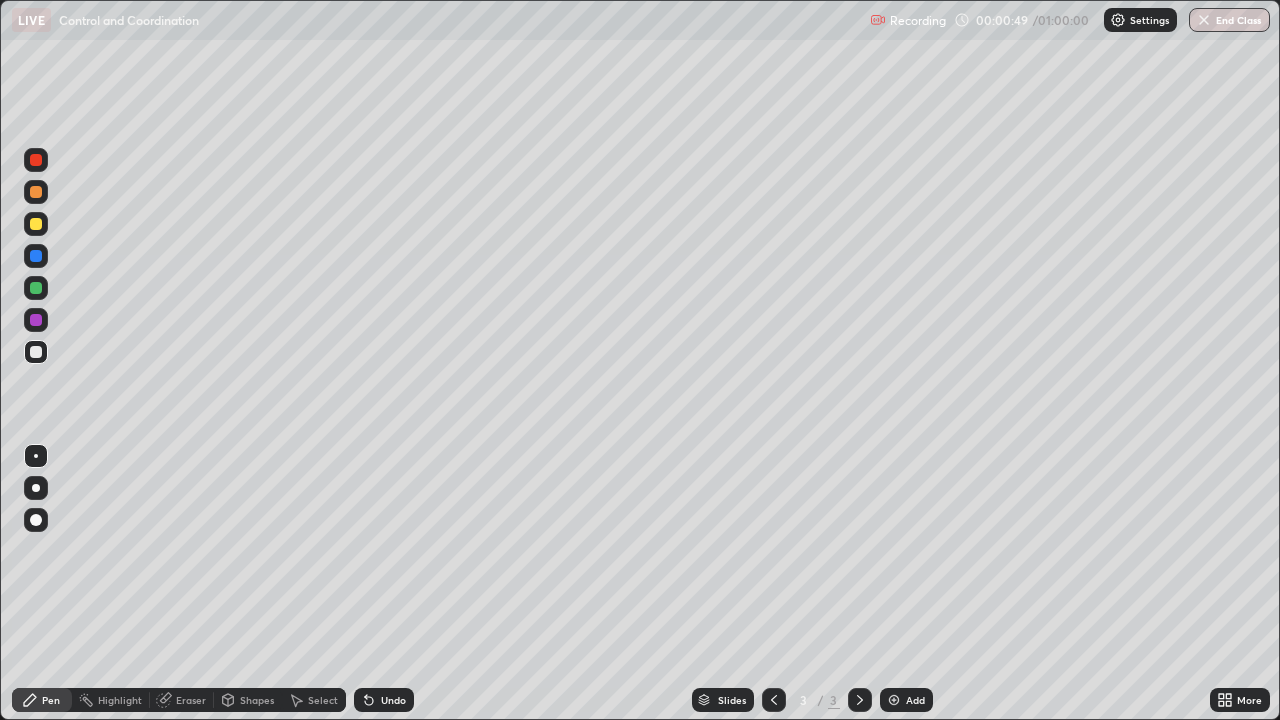 click at bounding box center (36, 488) 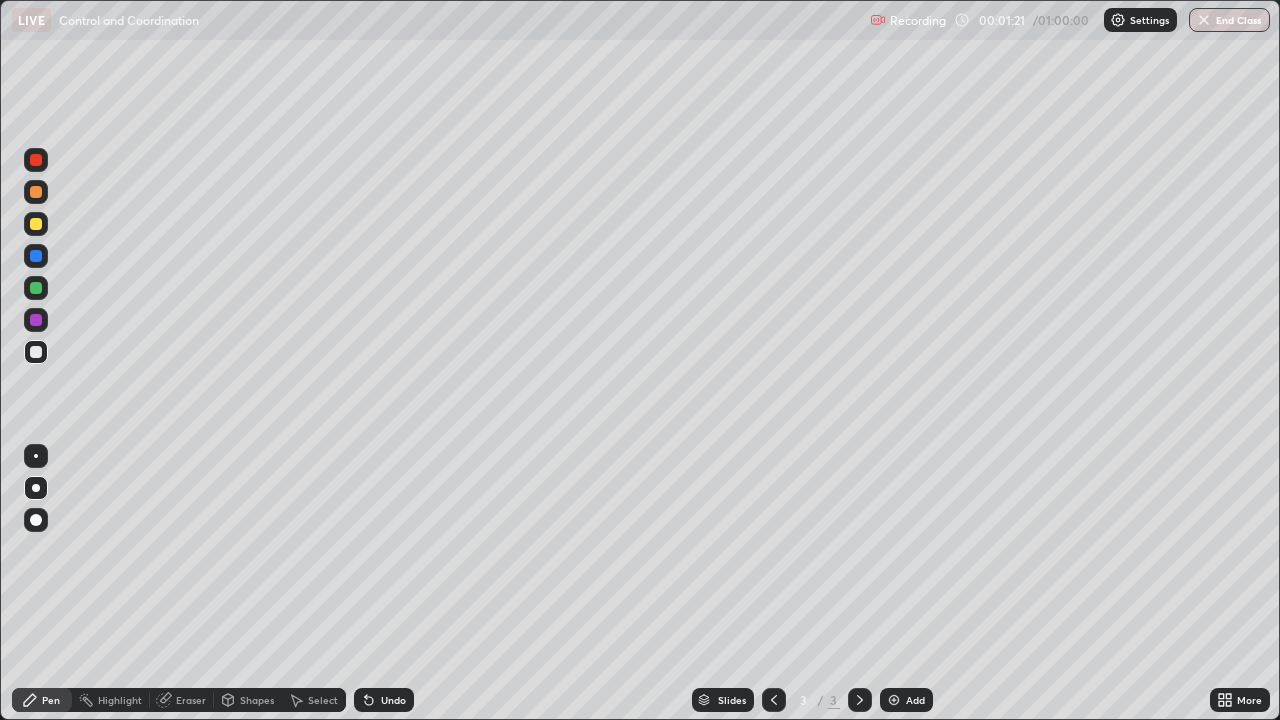 click at bounding box center [36, 256] 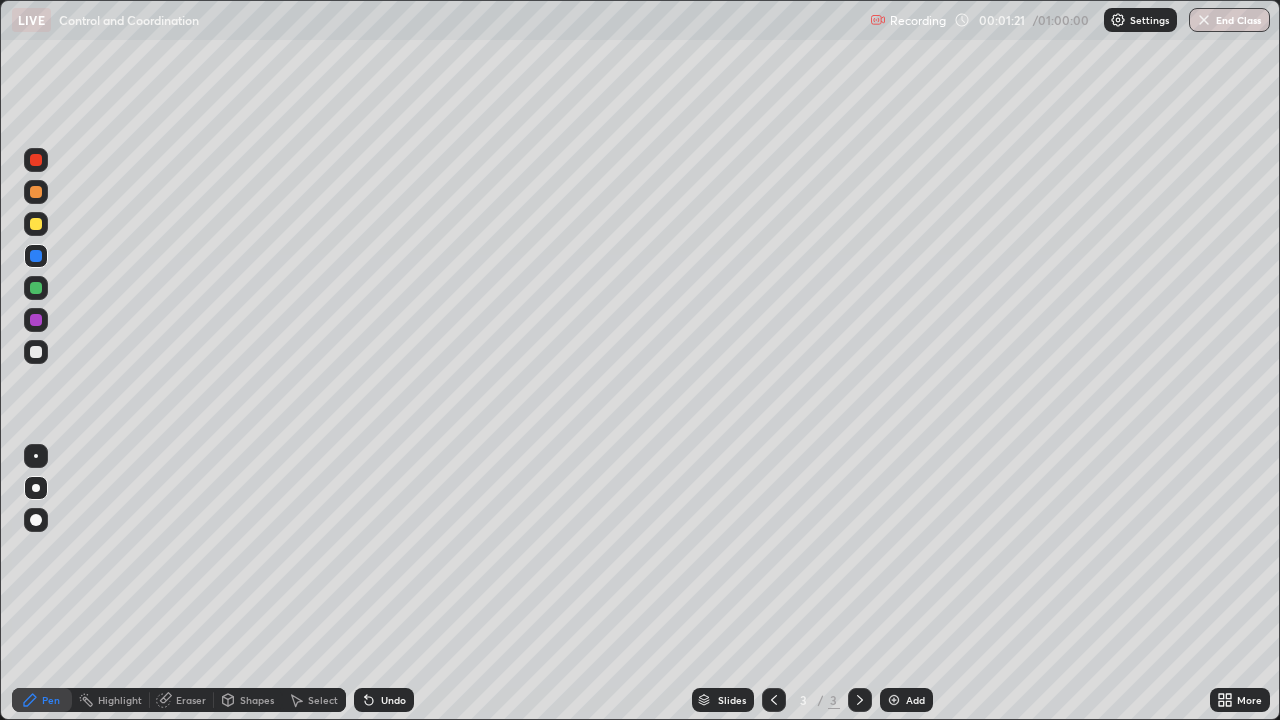 click at bounding box center [36, 288] 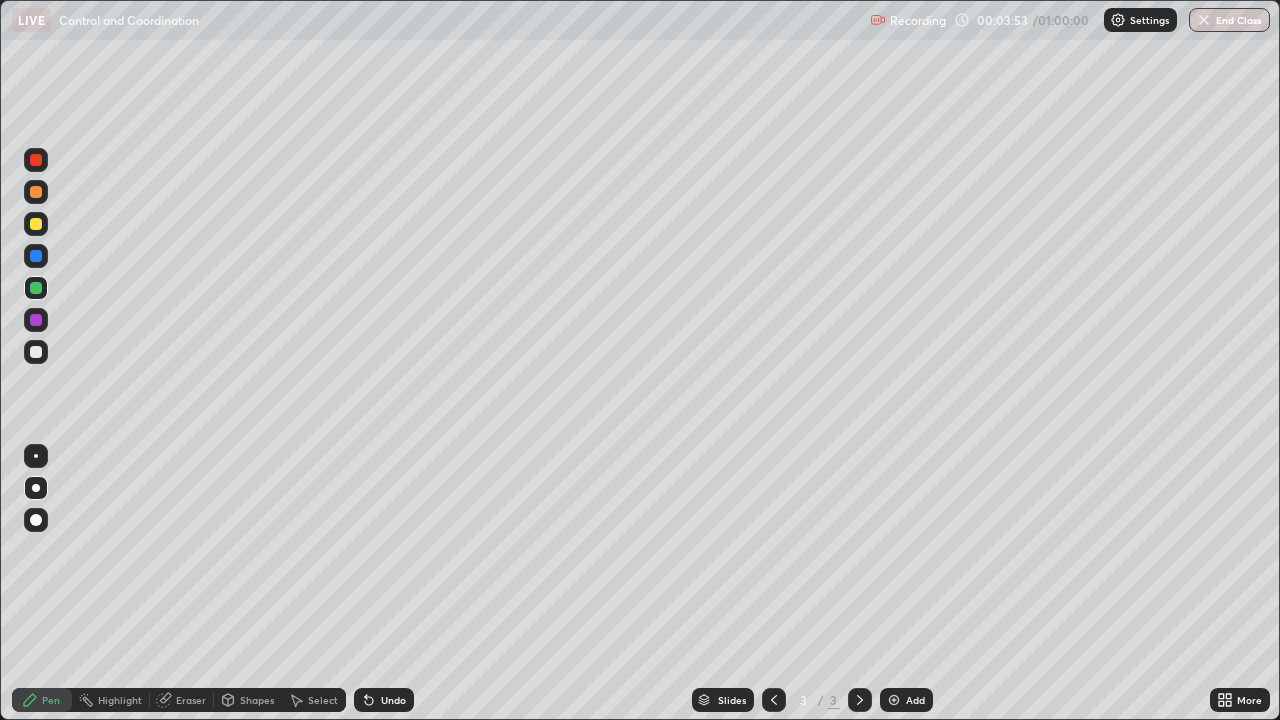 click at bounding box center (36, 224) 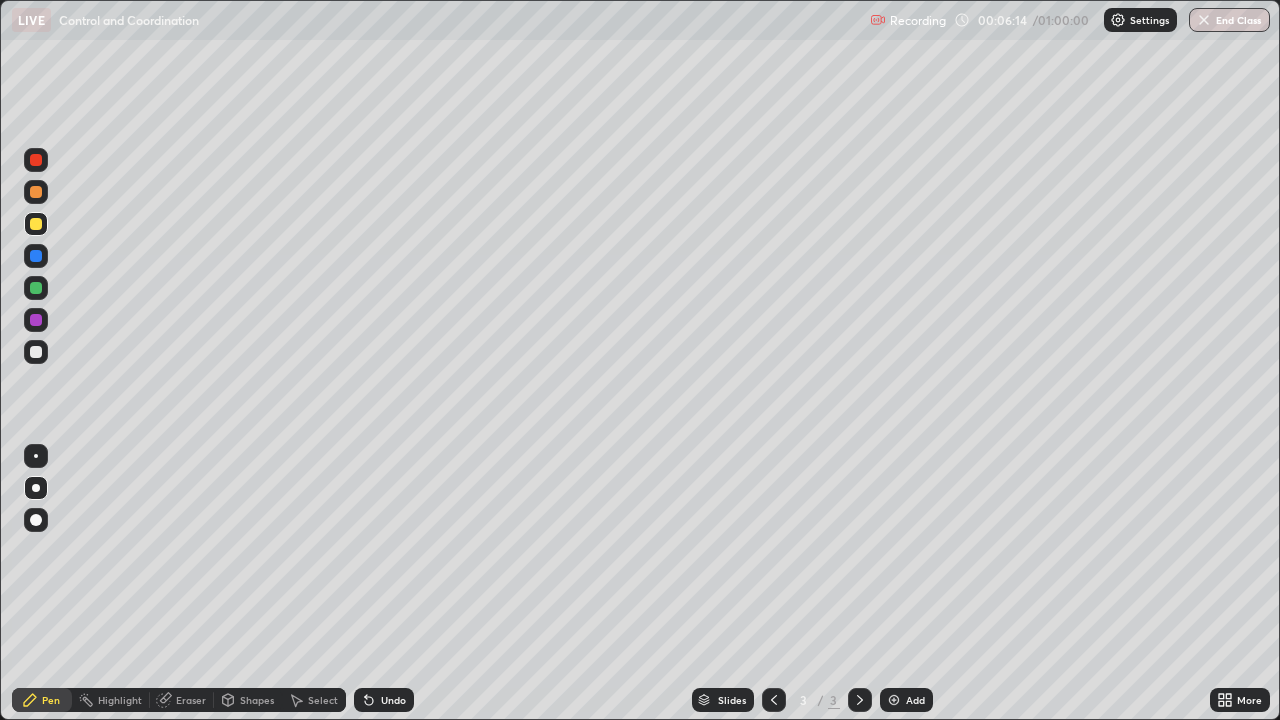 click at bounding box center (36, 192) 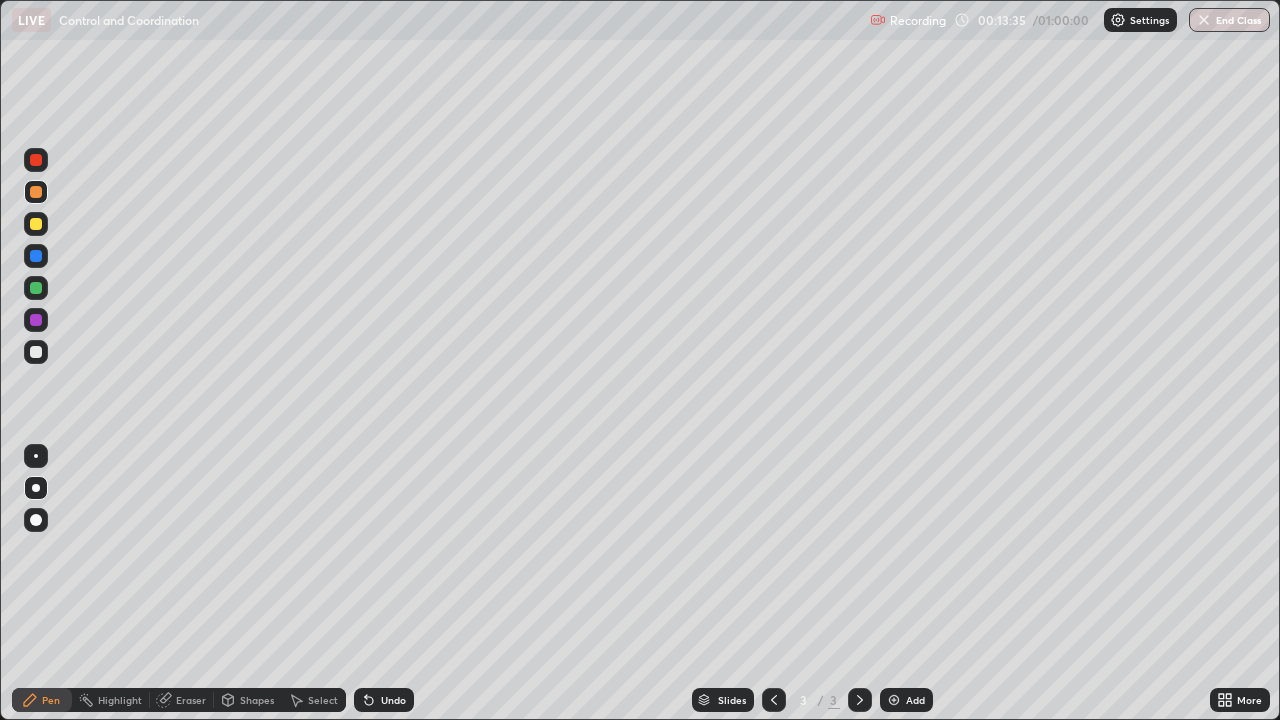 click on "Slides 3 / 3 Add" at bounding box center [812, 700] 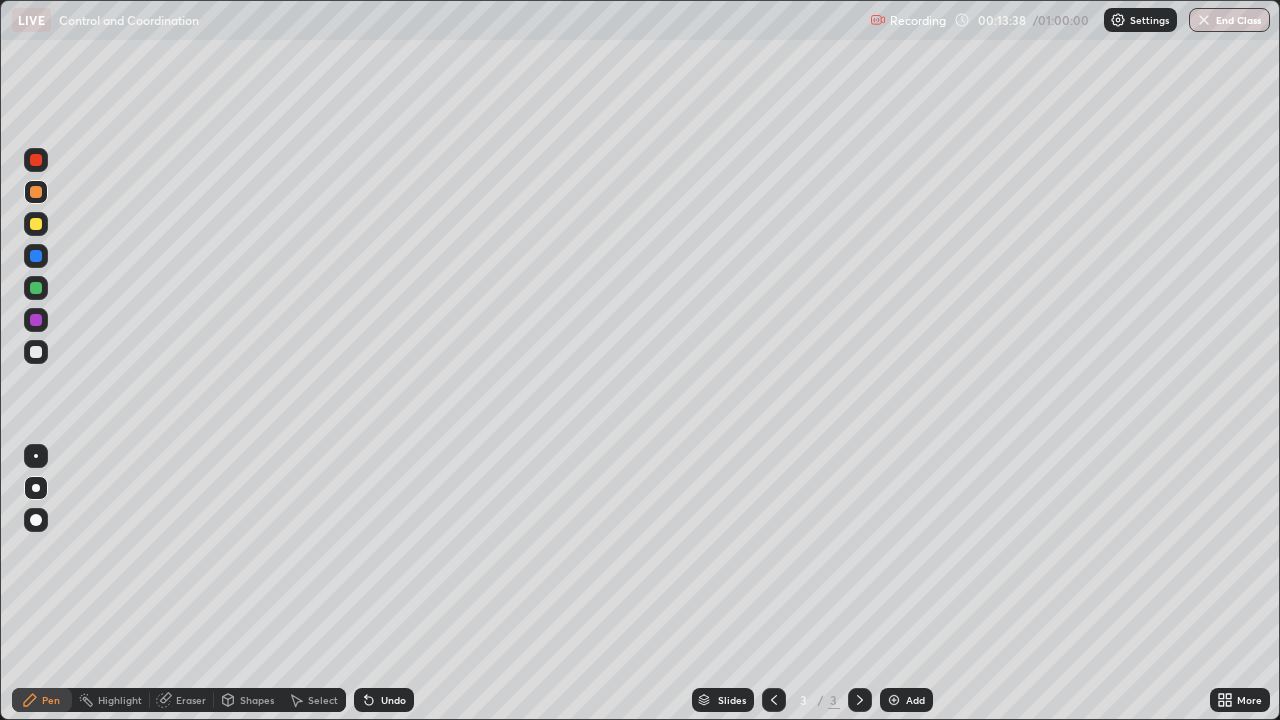 click at bounding box center [894, 700] 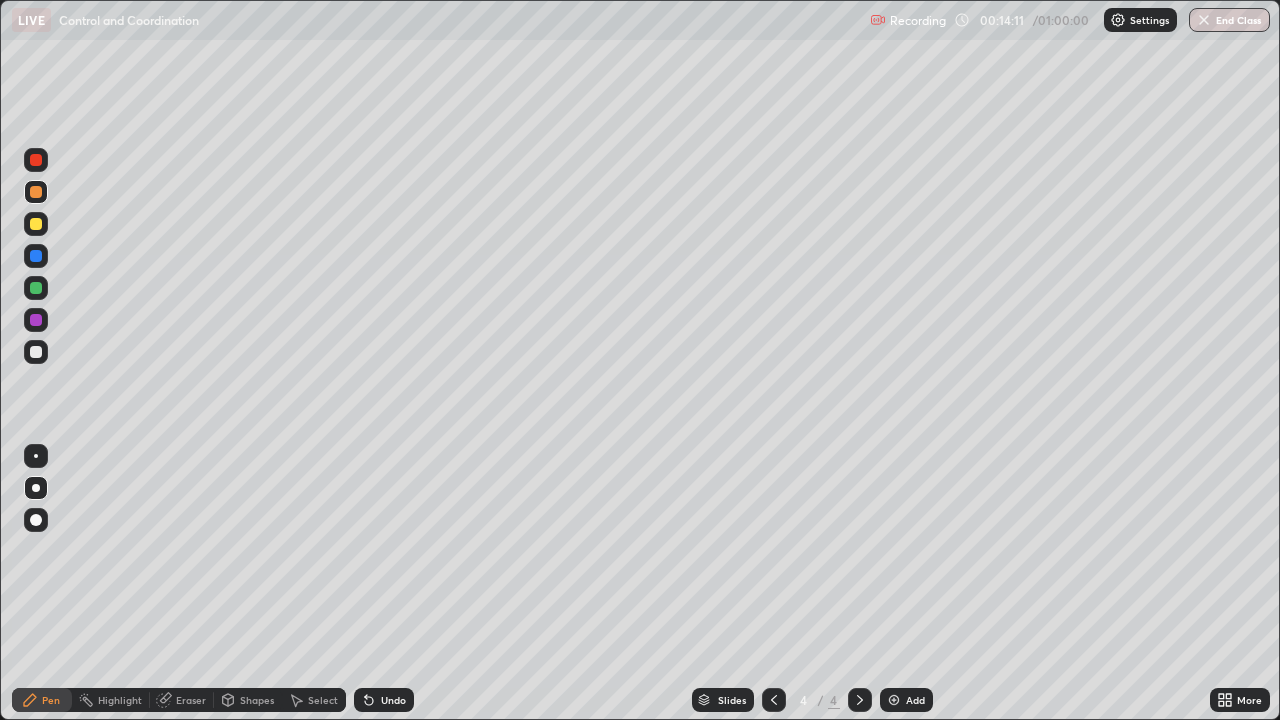 click at bounding box center (36, 224) 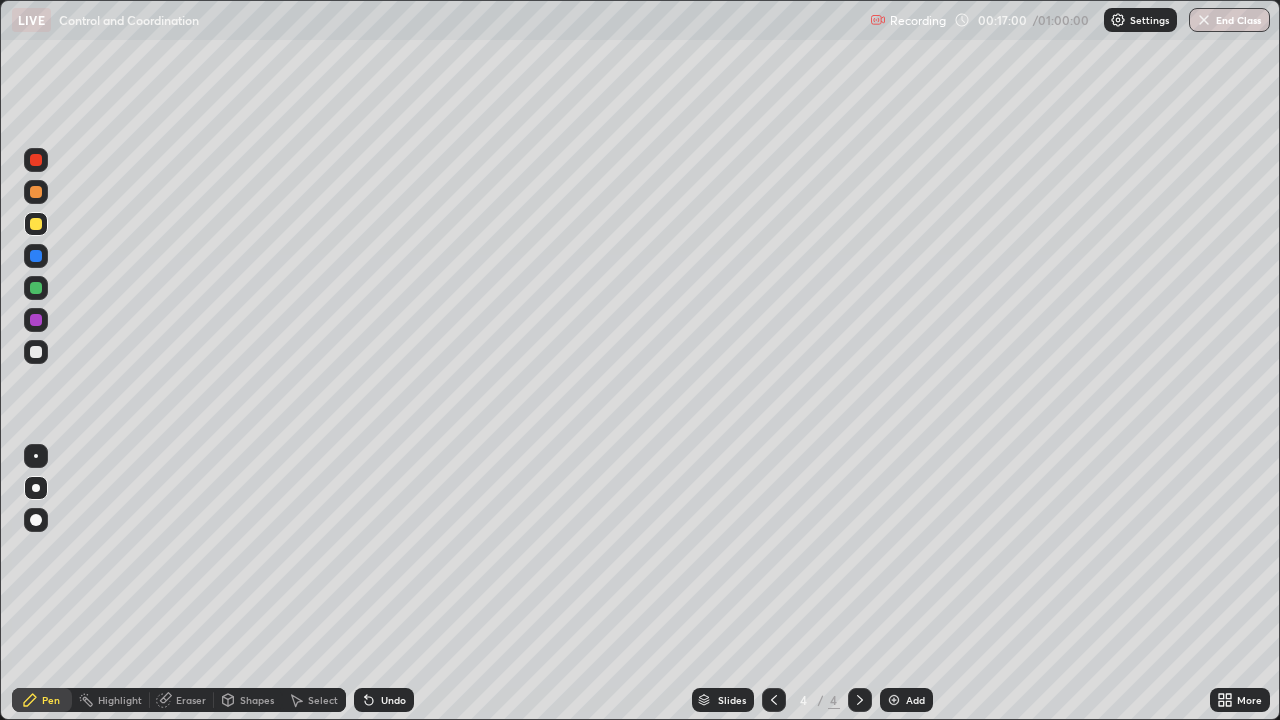 click at bounding box center [36, 192] 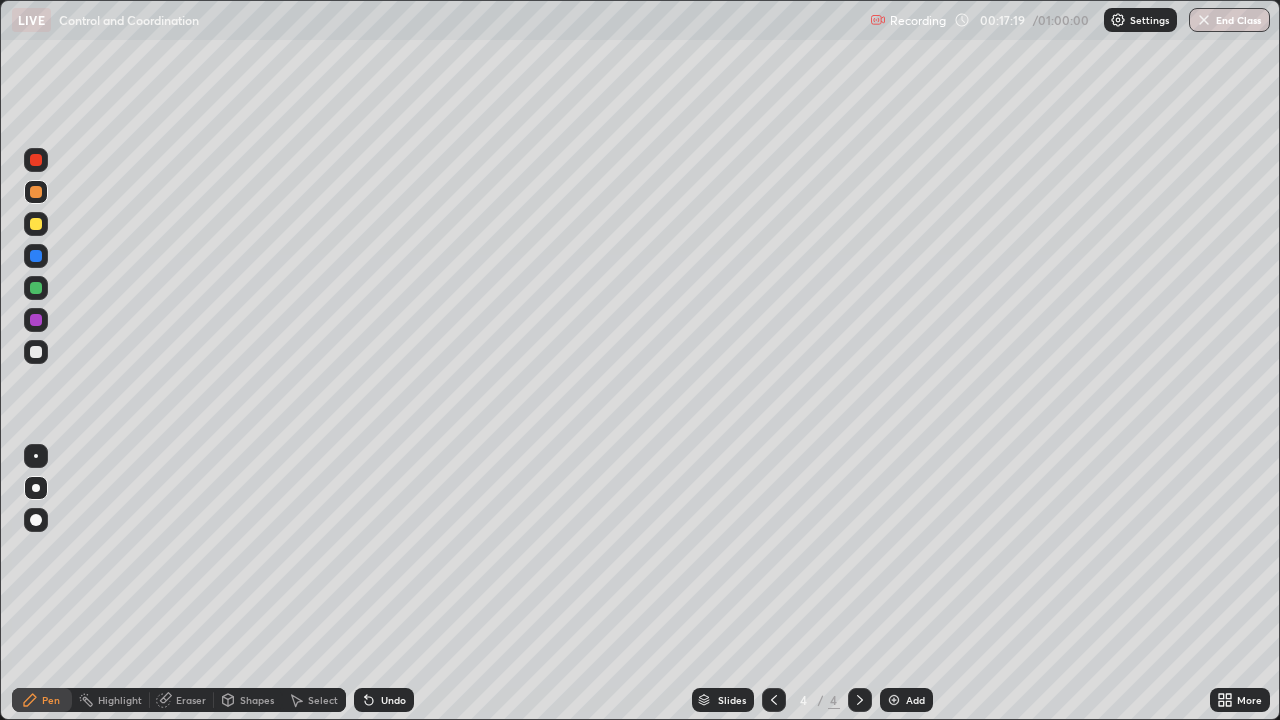 click on "Erase all" at bounding box center (36, 360) 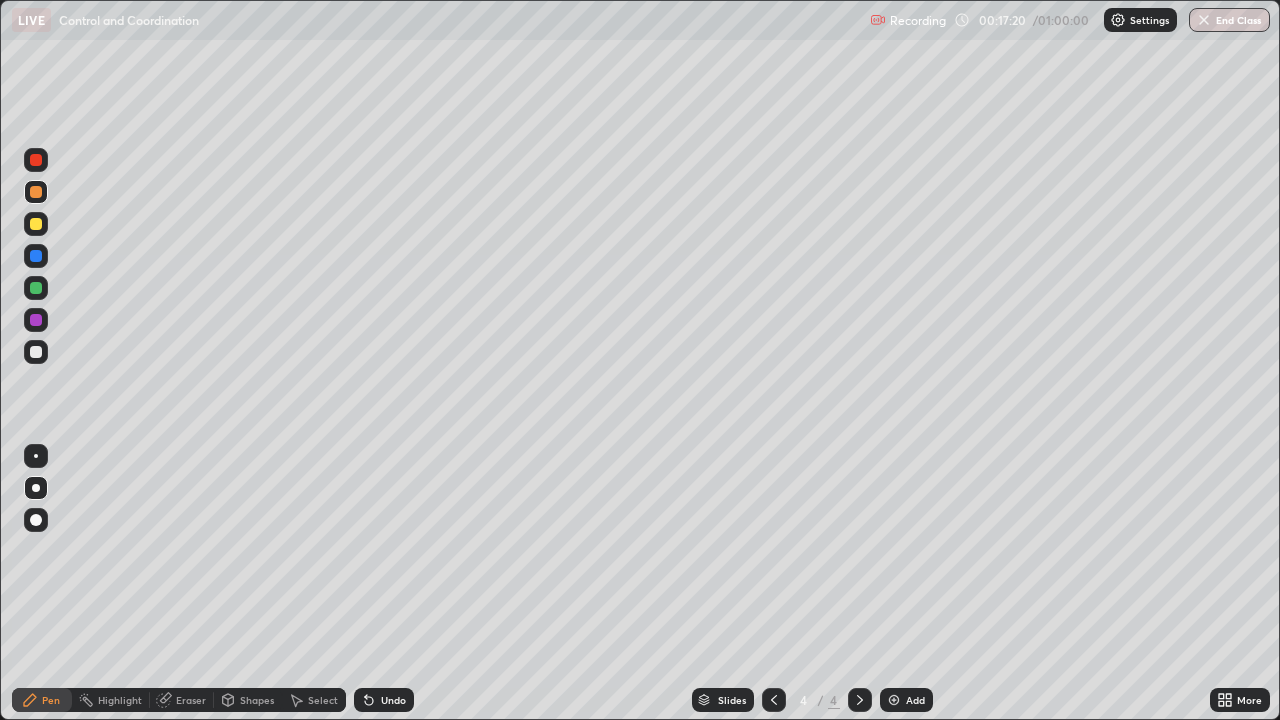 click at bounding box center [36, 352] 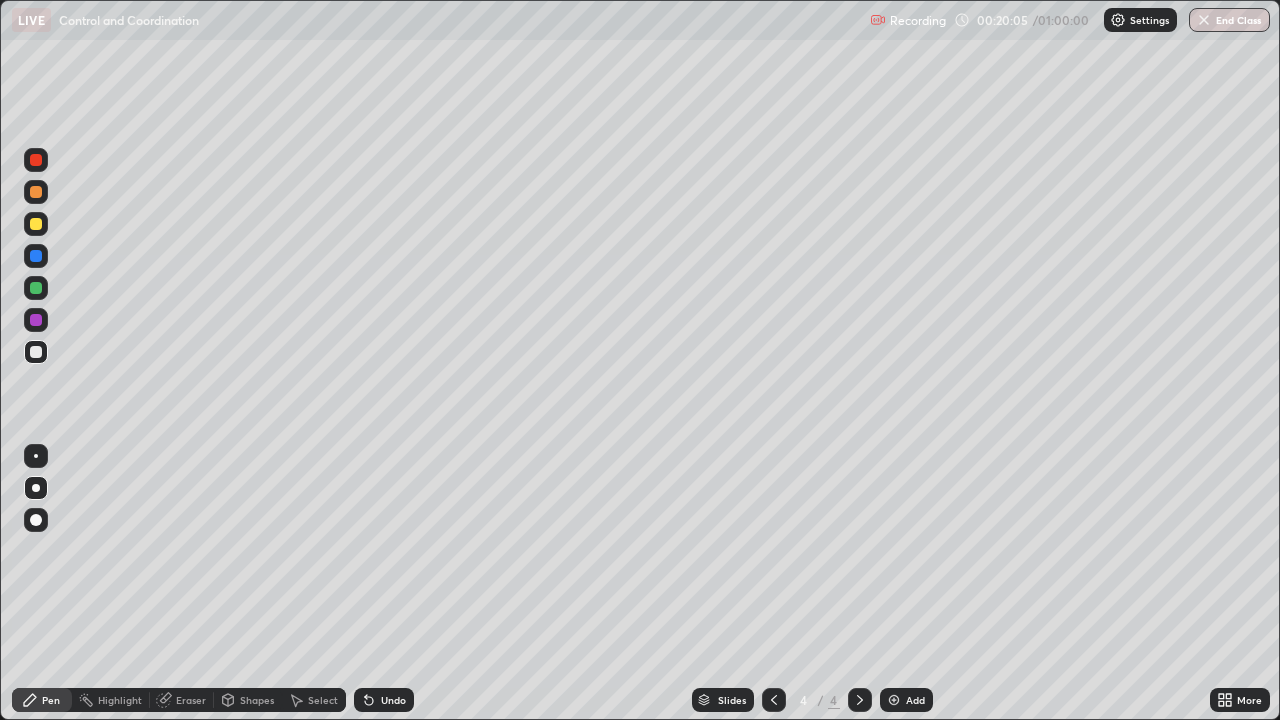 click at bounding box center (36, 256) 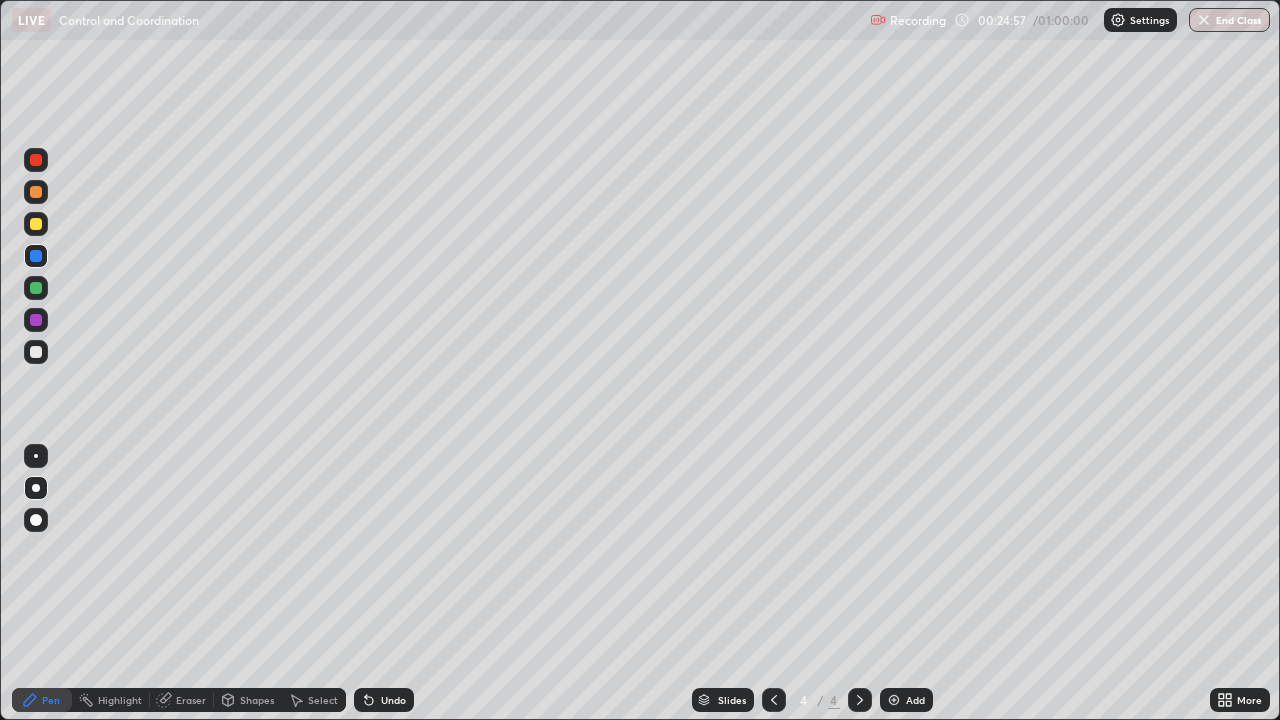 click at bounding box center [36, 352] 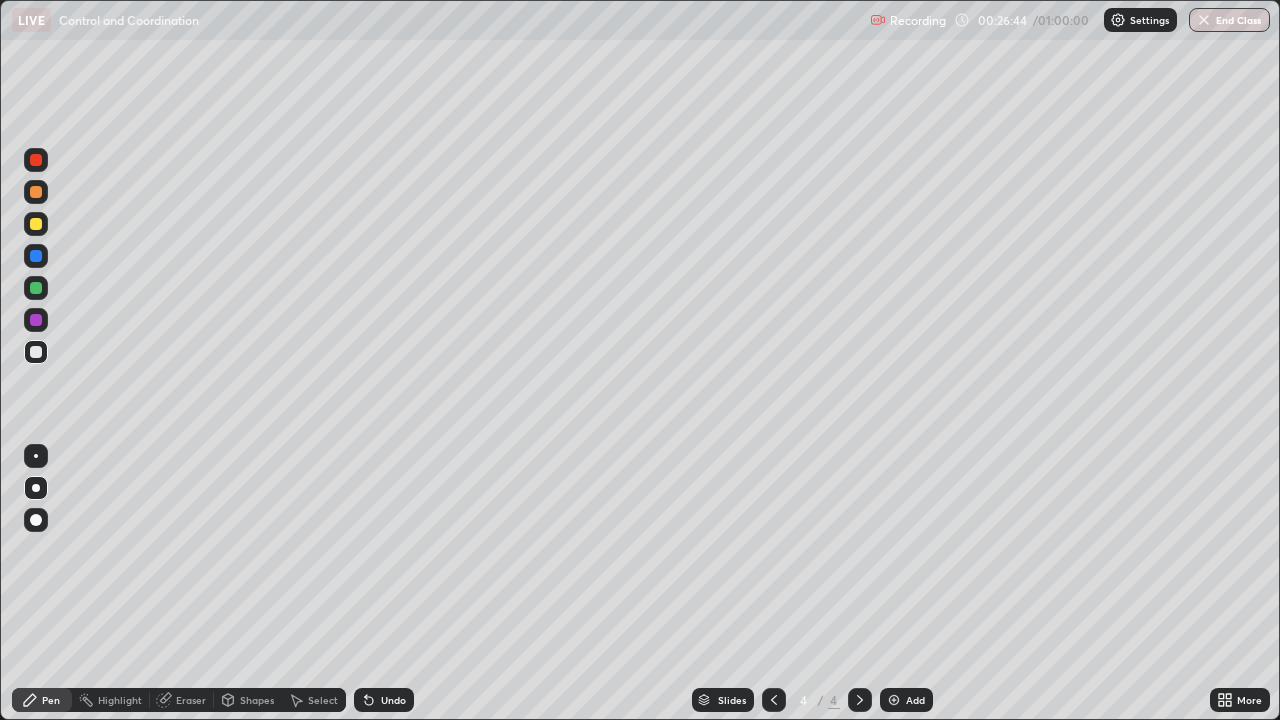 click on "Undo" at bounding box center [384, 700] 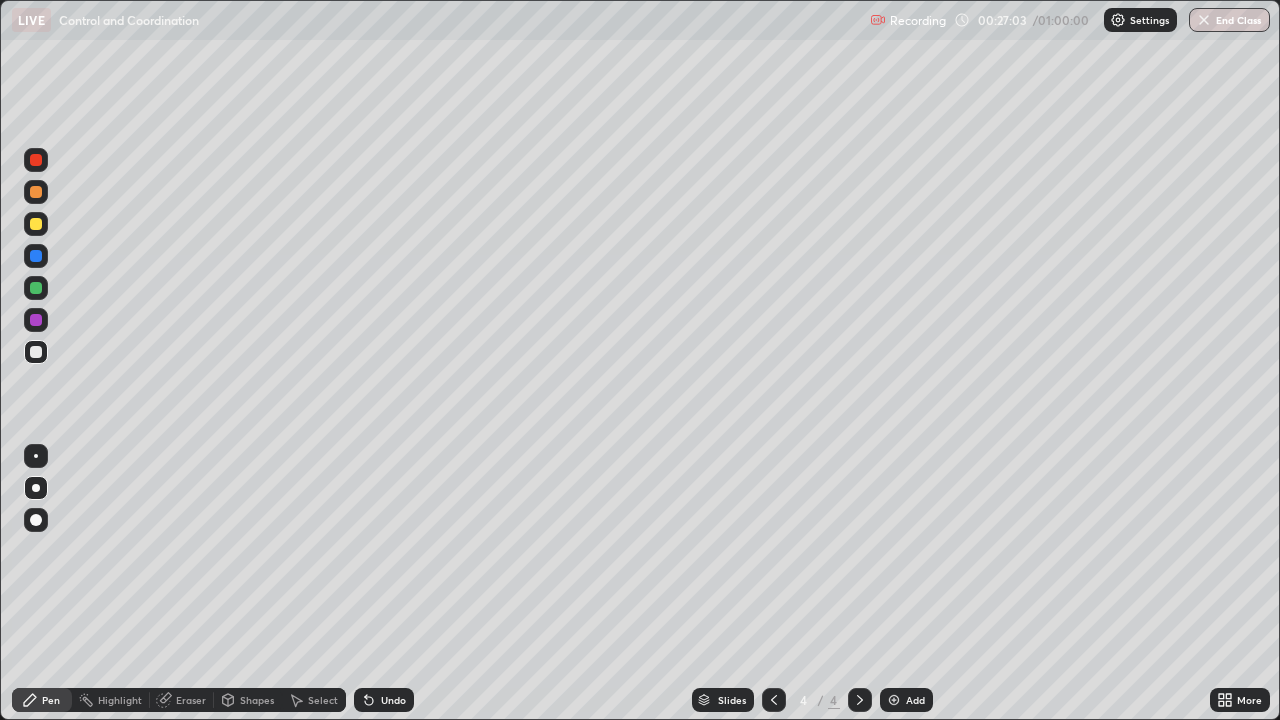 click on "Undo" at bounding box center [393, 700] 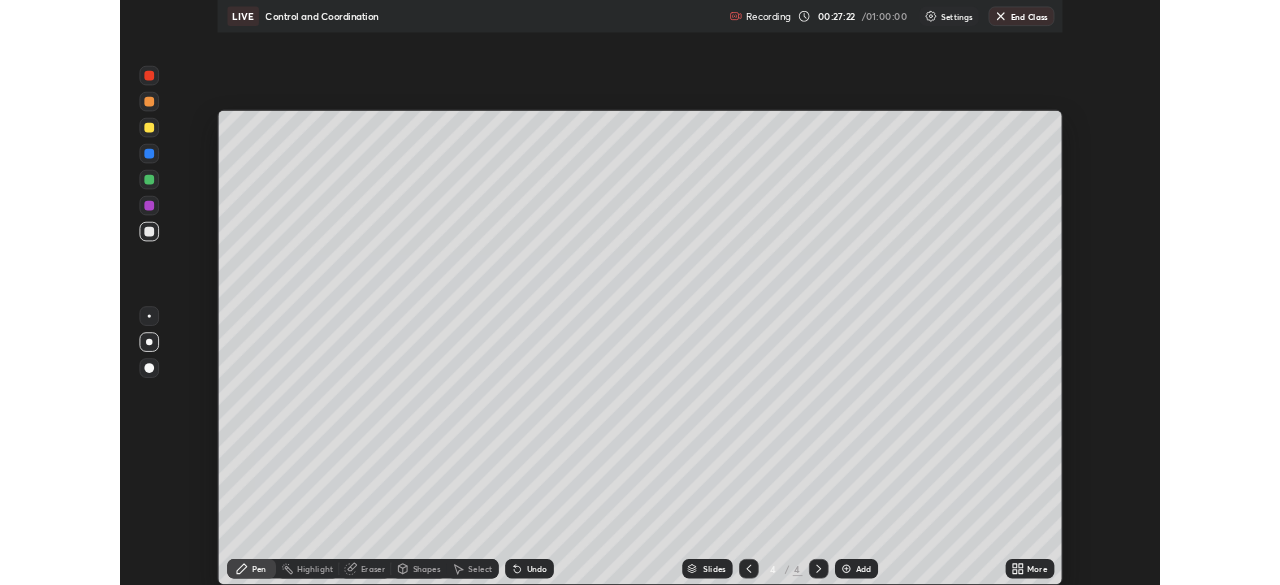 scroll, scrollTop: 585, scrollLeft: 1280, axis: both 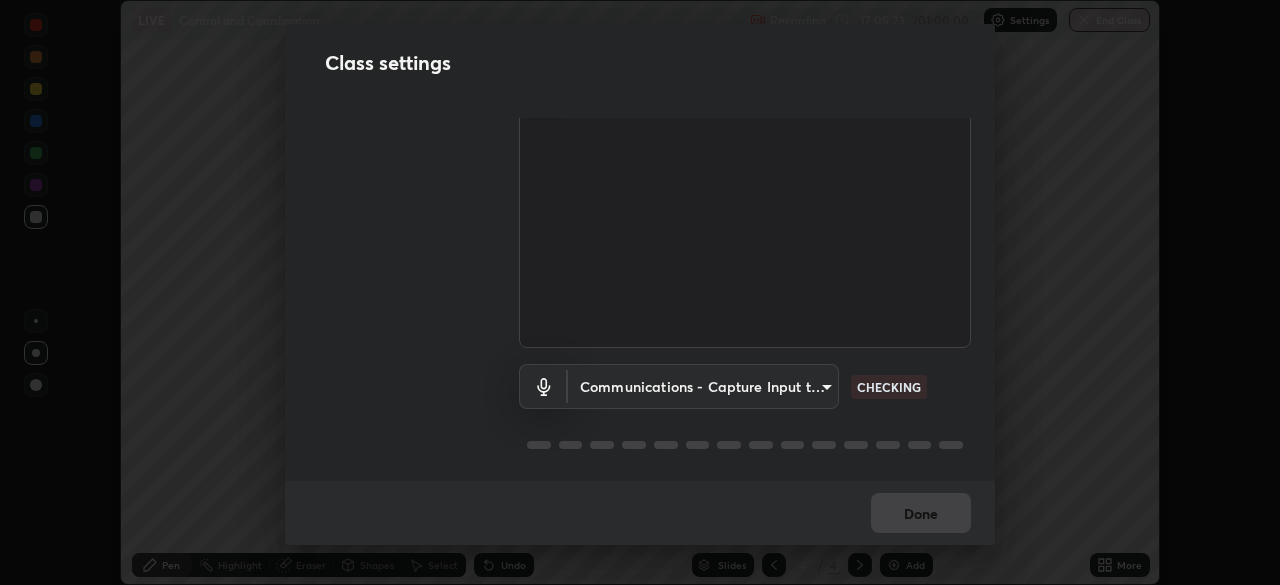 click on "Erase all LIVE Control and Coordination Recording [TIME] /  [TIME] Settings End Class Setting up your live class Control and Coordination • L25 of Course On Biology for foundation Class X 4 2026 [NAME] Pen Highlight Eraser Shapes Select Undo Slides 4 / 4 Add More No doubts shared Encourage your learners to ask a doubt for better clarity Report an issue Reason for reporting Buffering Chat not working Audio - Video sync issue Educator video quality low ​ Attach an image Report Class settings Audio & Video Cam Link 4K (0fd9:0066) 2922603da7ebe9b0d31c3dd76866d17a0c7863dadb4cc3b886848c43bf4b2d00 CHECKING Communications - Capture Input terminal (Digital Array MIC) communications CHECKING Done" at bounding box center (640, 292) 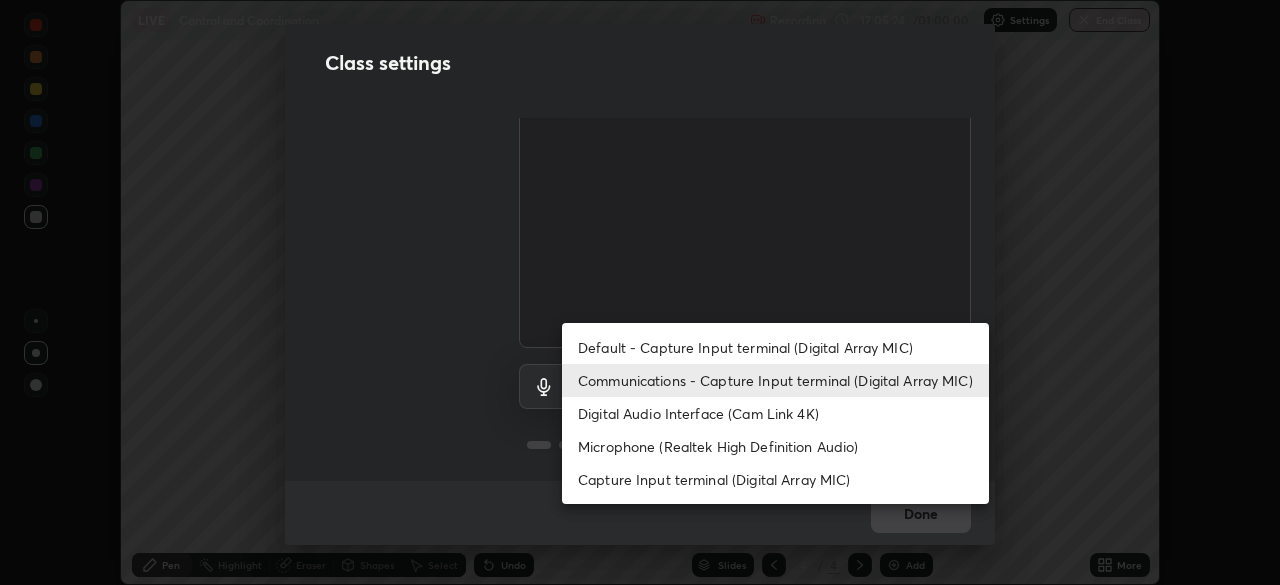click on "Default - Capture Input terminal (Digital Array MIC)" at bounding box center [775, 347] 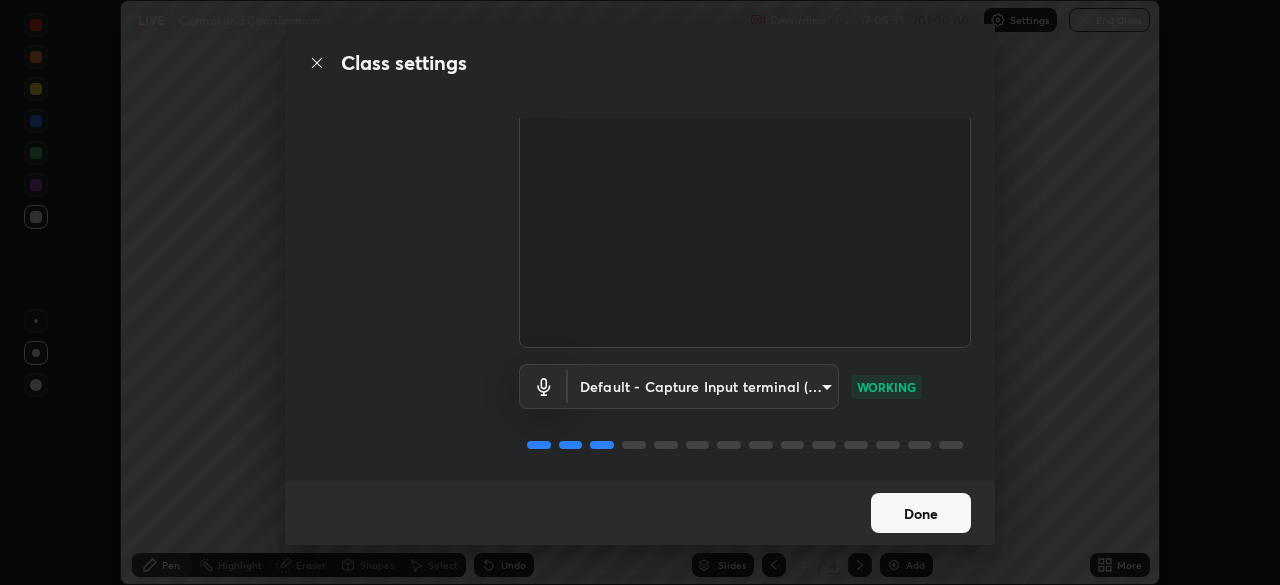 click on "Done" at bounding box center (921, 513) 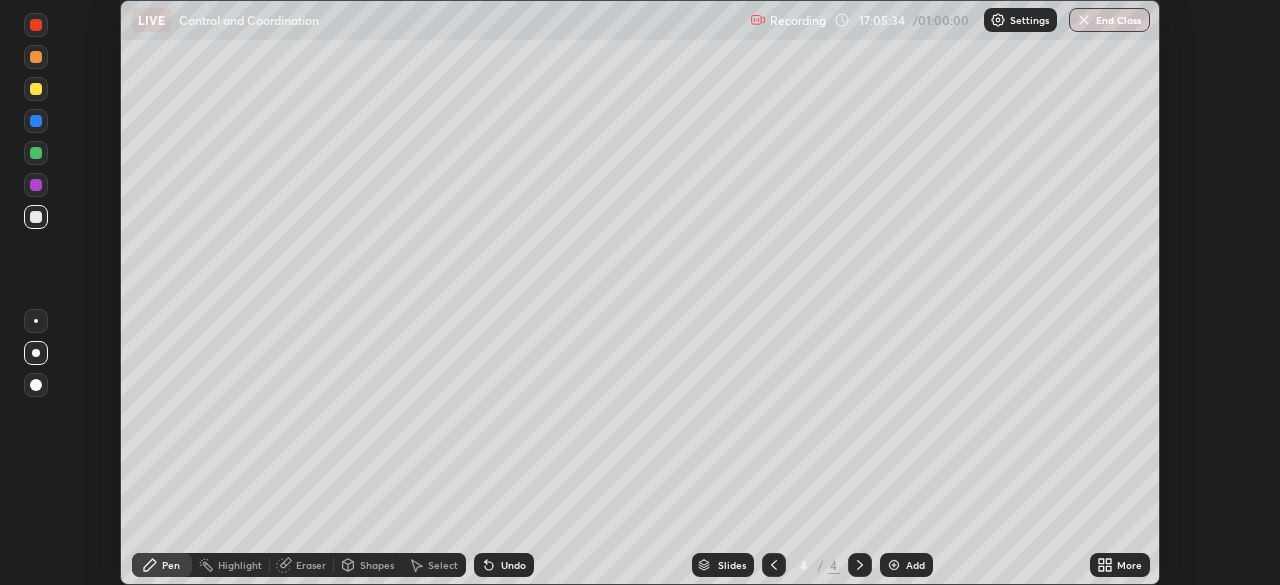 click 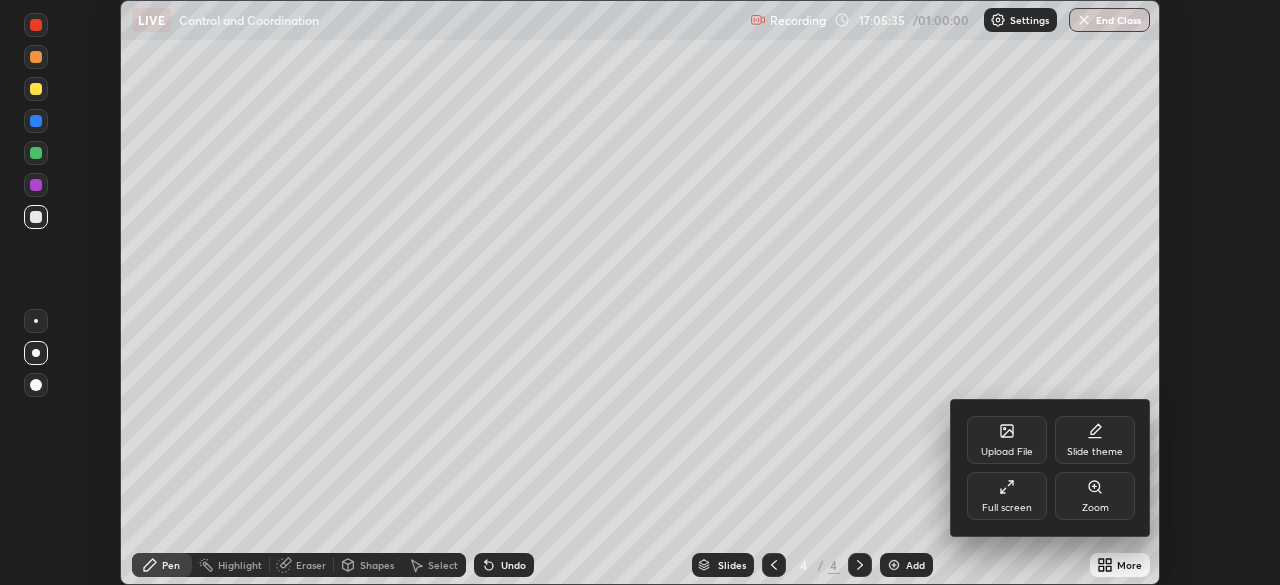 click on "Full screen" at bounding box center (1007, 508) 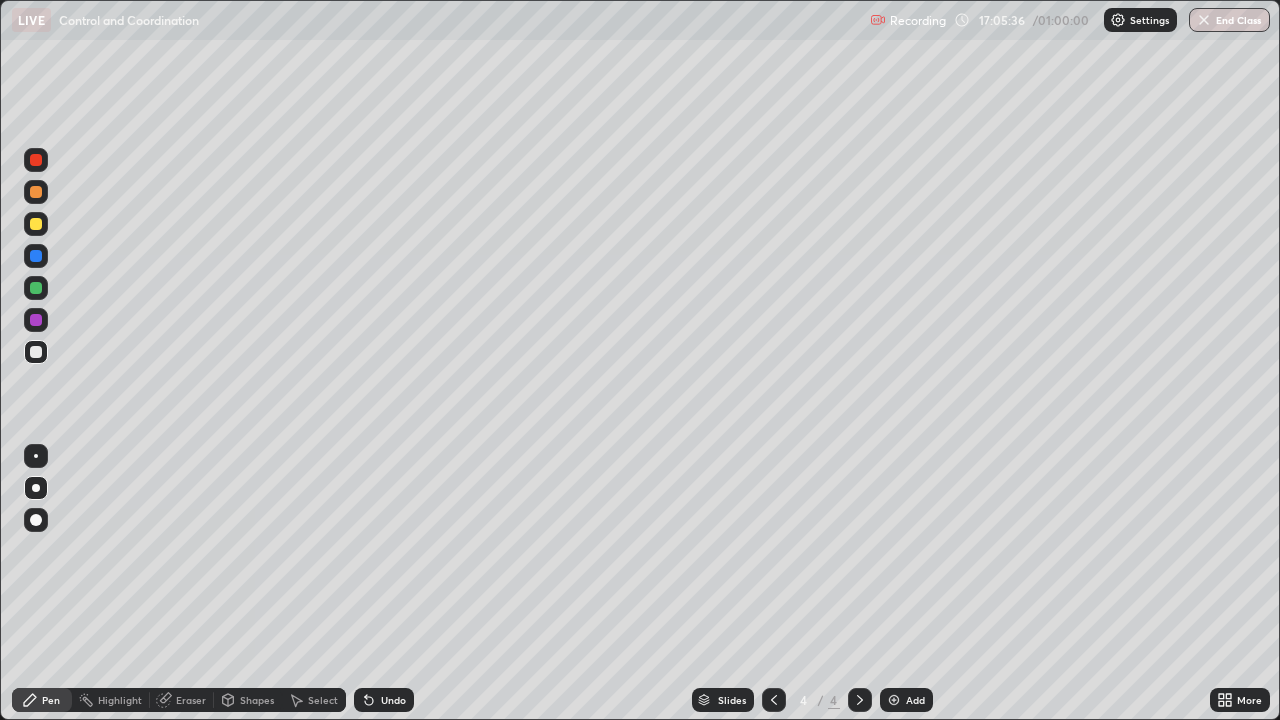 scroll, scrollTop: 99280, scrollLeft: 98720, axis: both 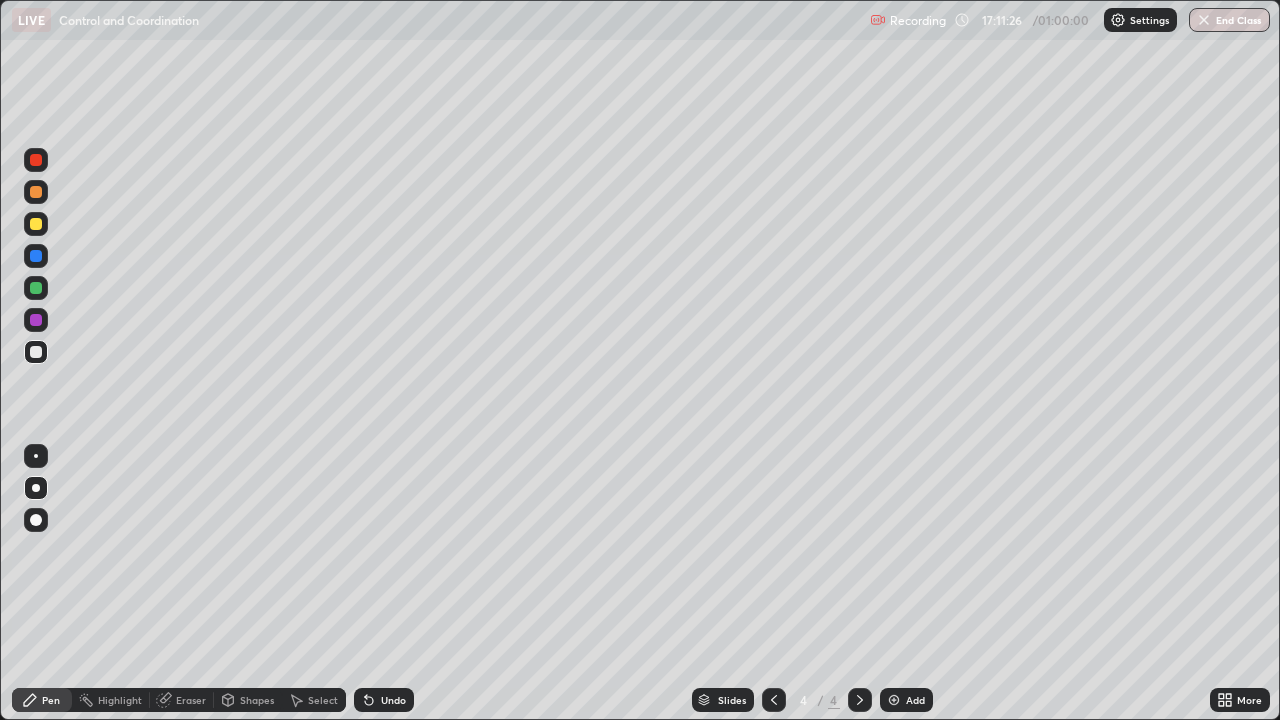 click on "Add" at bounding box center [906, 700] 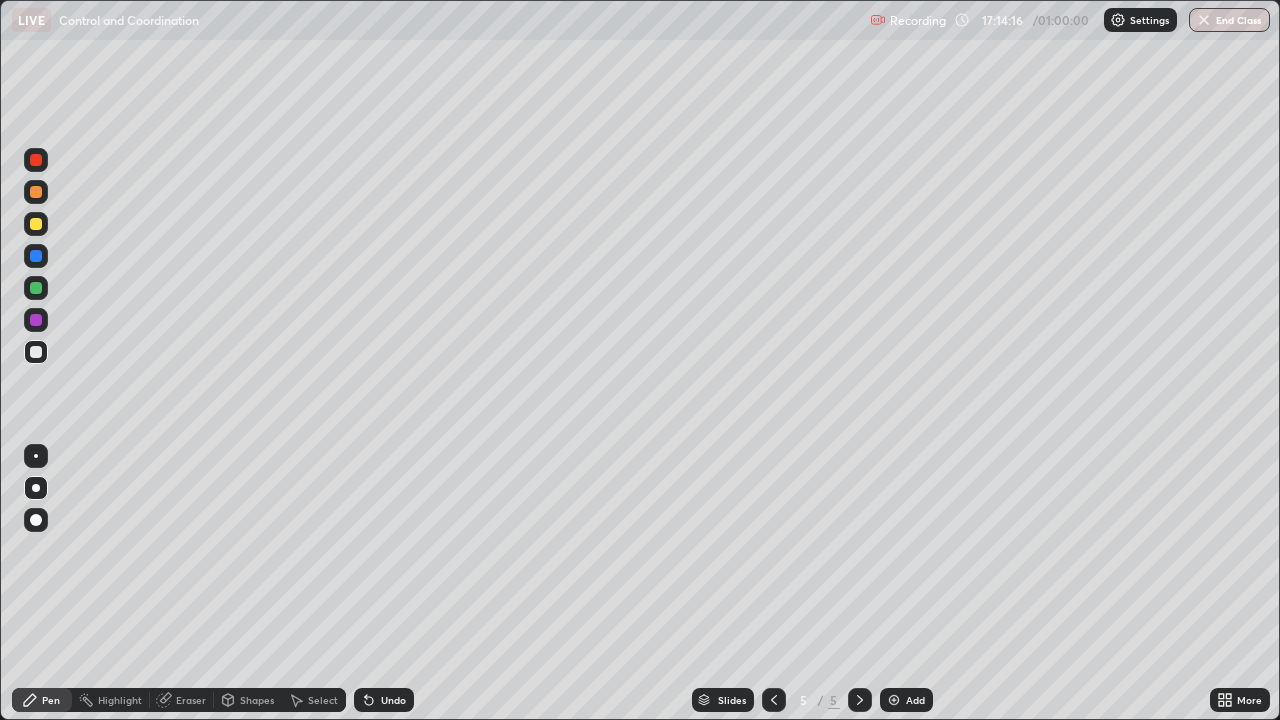 click at bounding box center [36, 224] 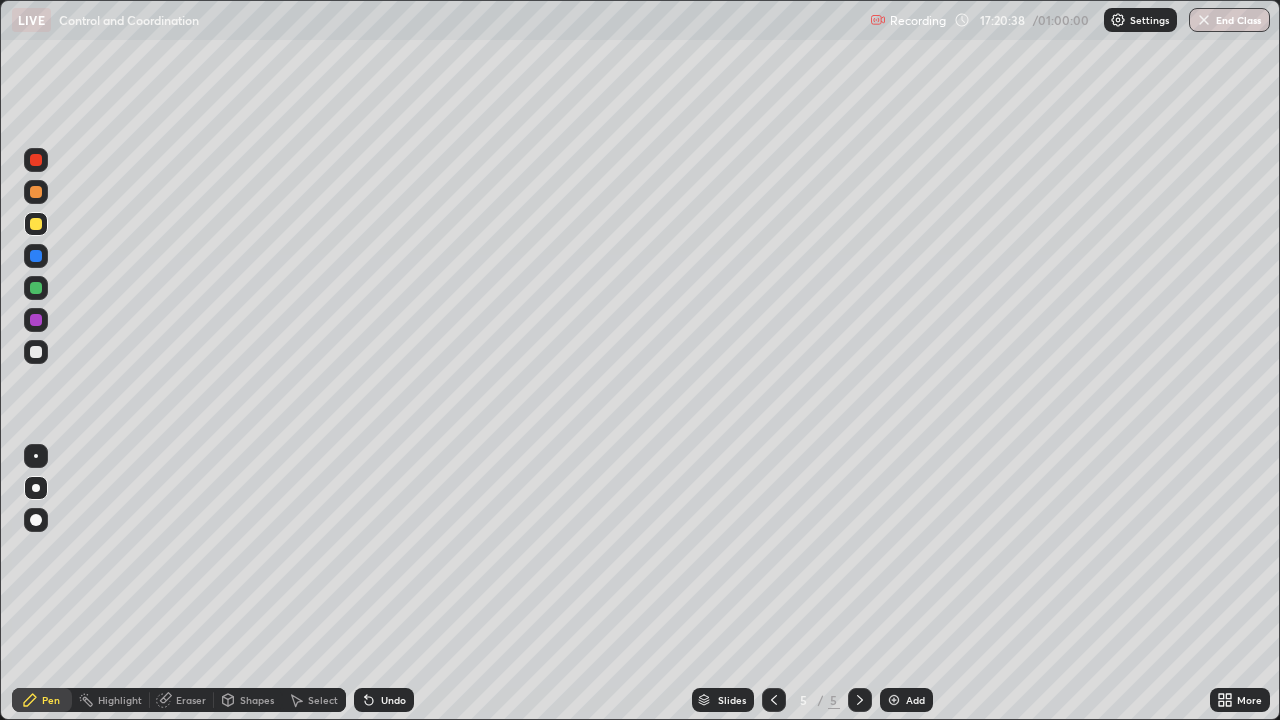 click at bounding box center (36, 192) 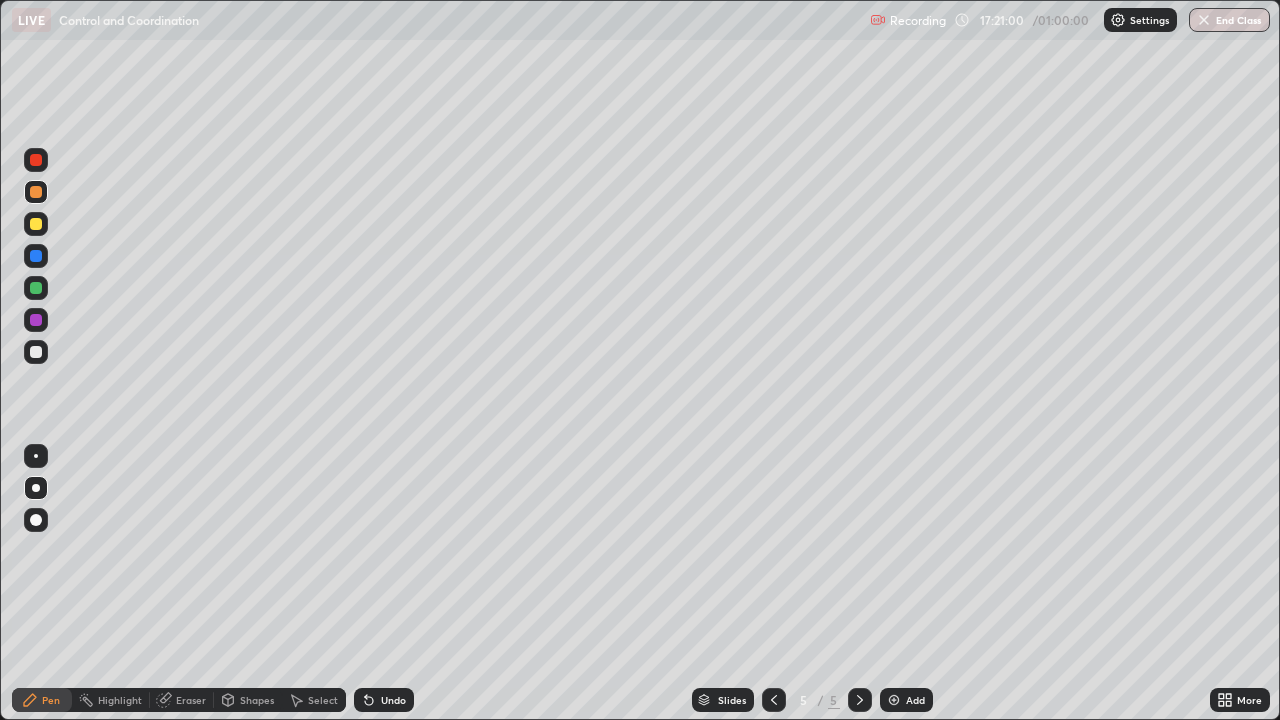 click at bounding box center [36, 352] 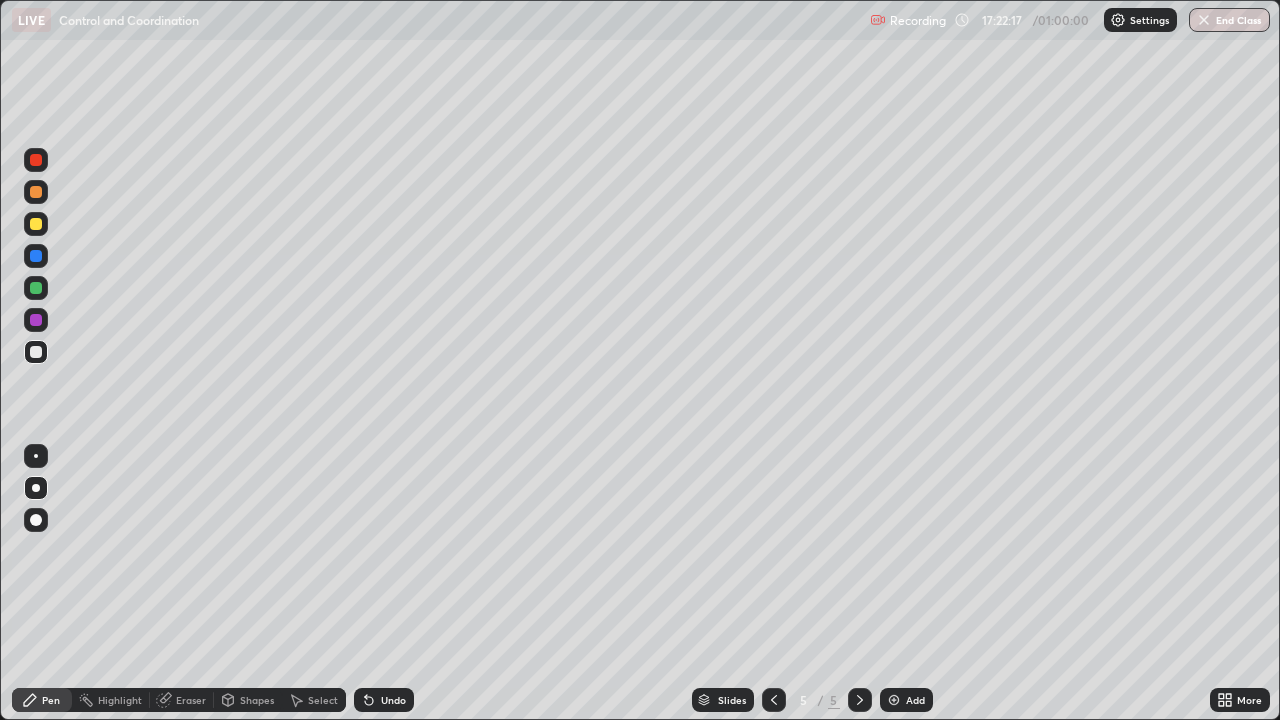 click at bounding box center (36, 320) 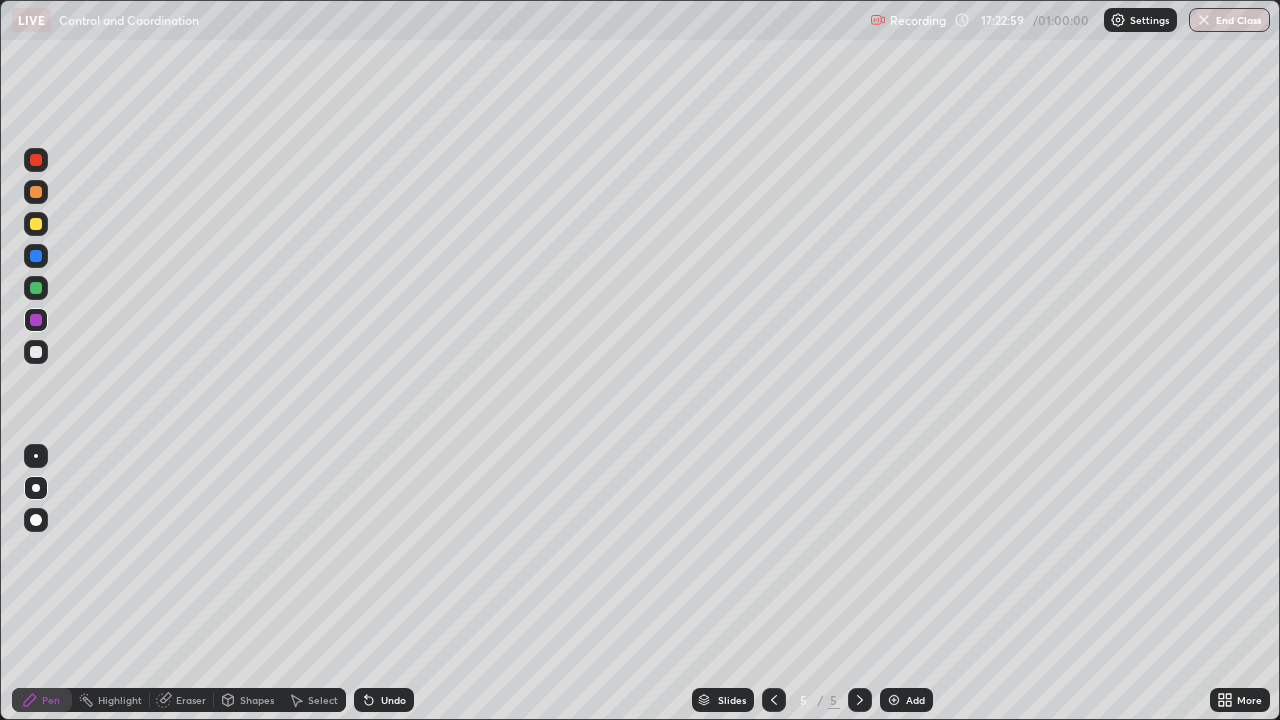 click at bounding box center [36, 288] 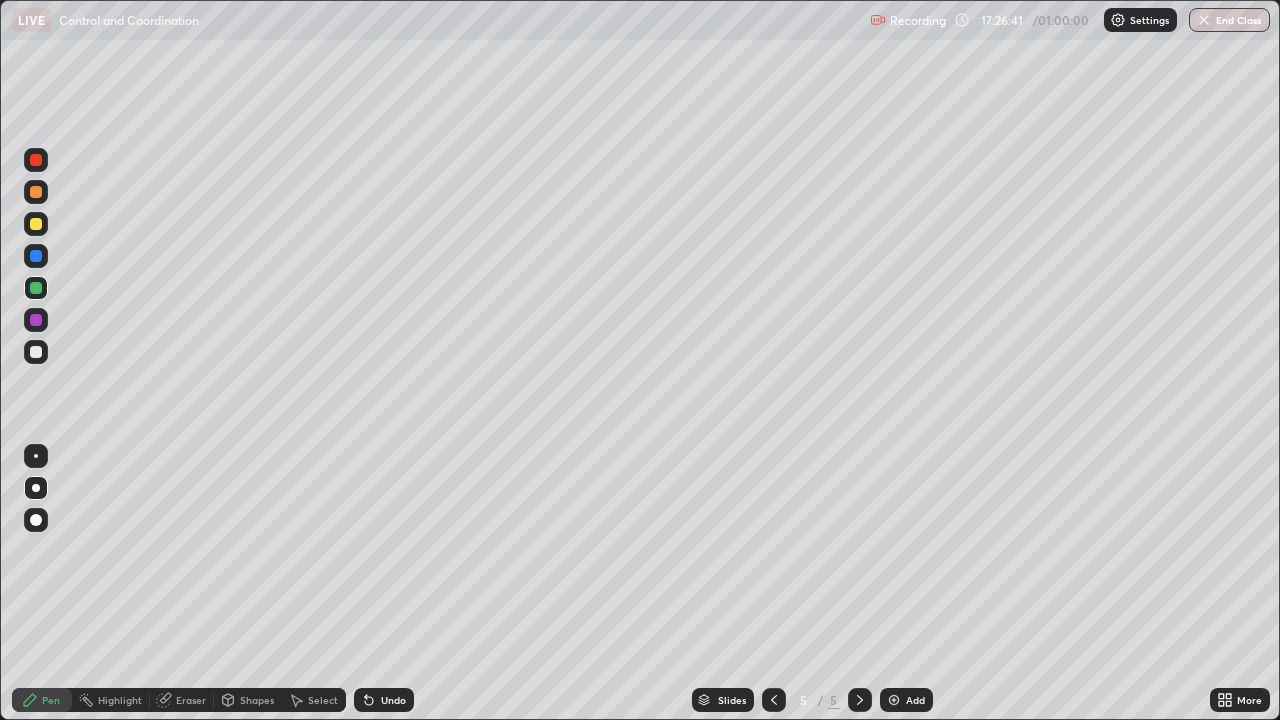 click on "Undo" at bounding box center [393, 700] 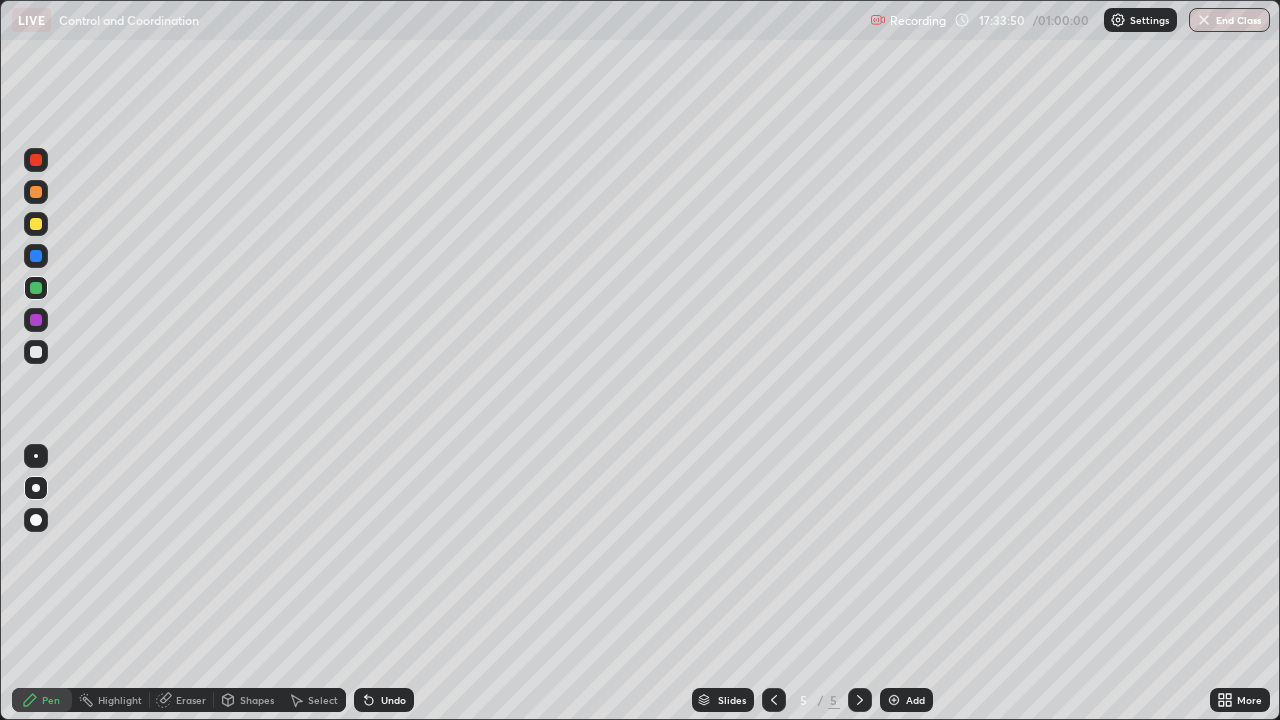 click at bounding box center [36, 352] 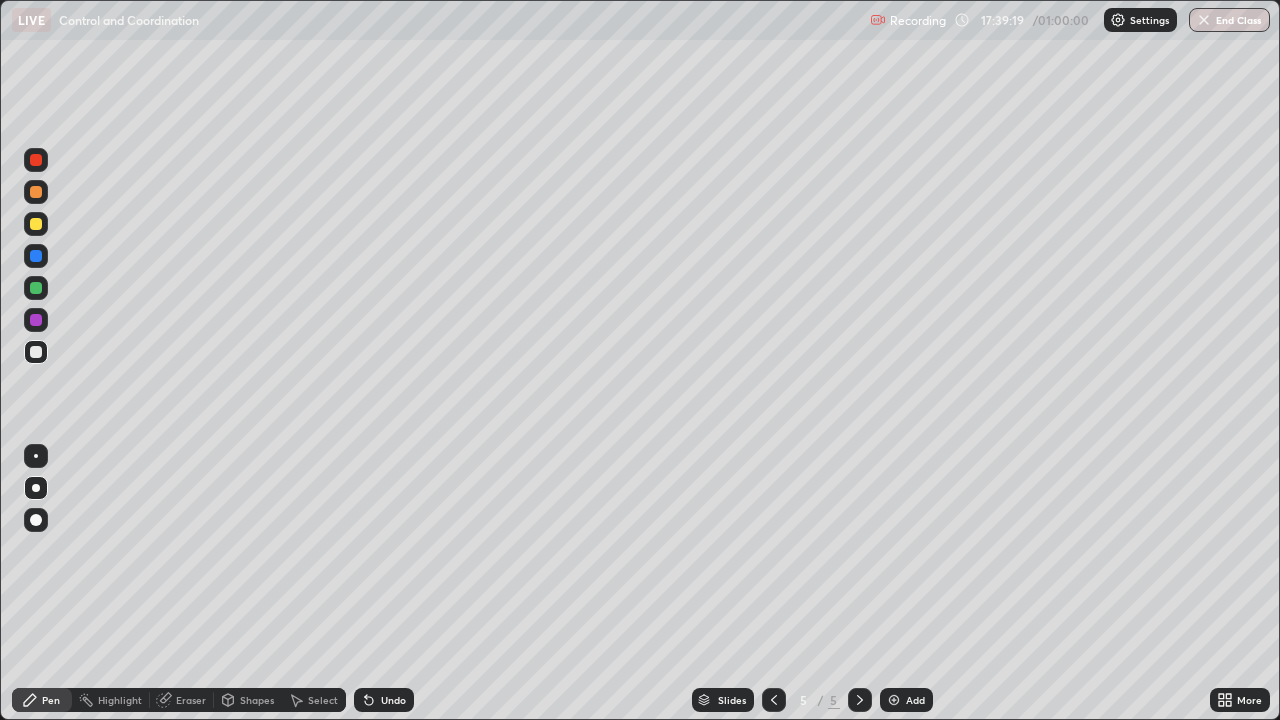 click on "End Class" at bounding box center (1229, 20) 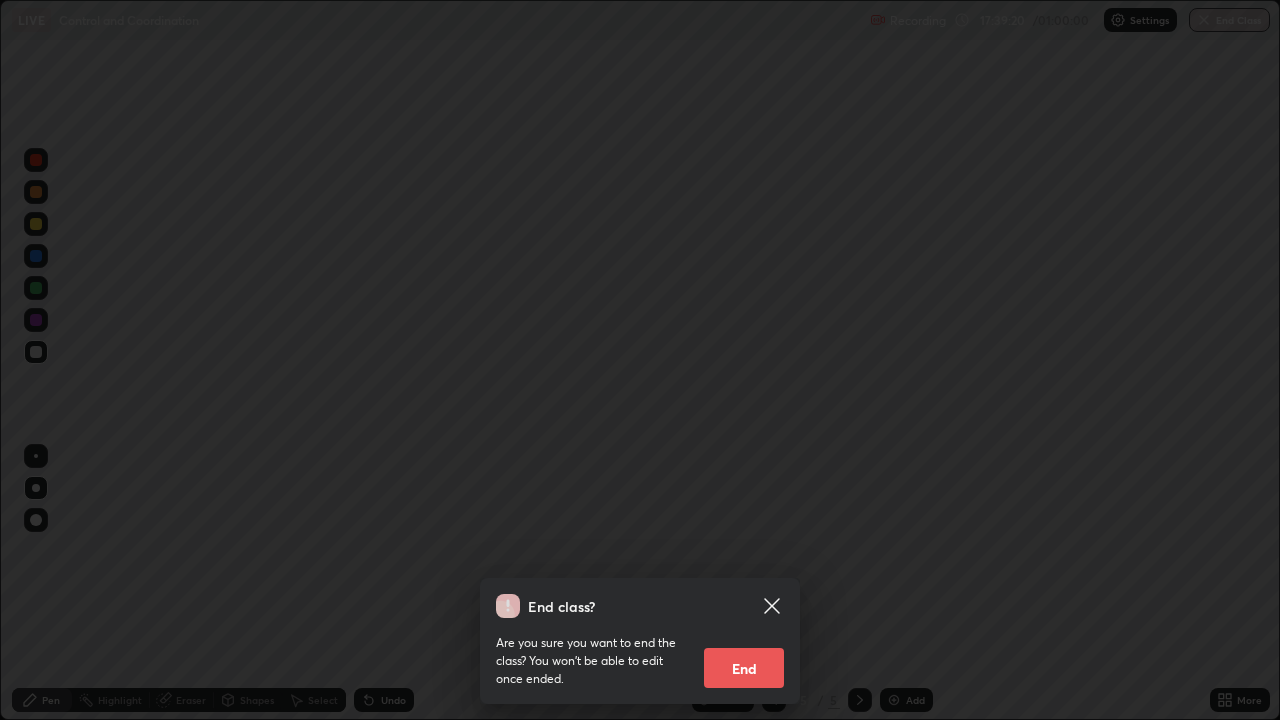 click on "End" at bounding box center [744, 668] 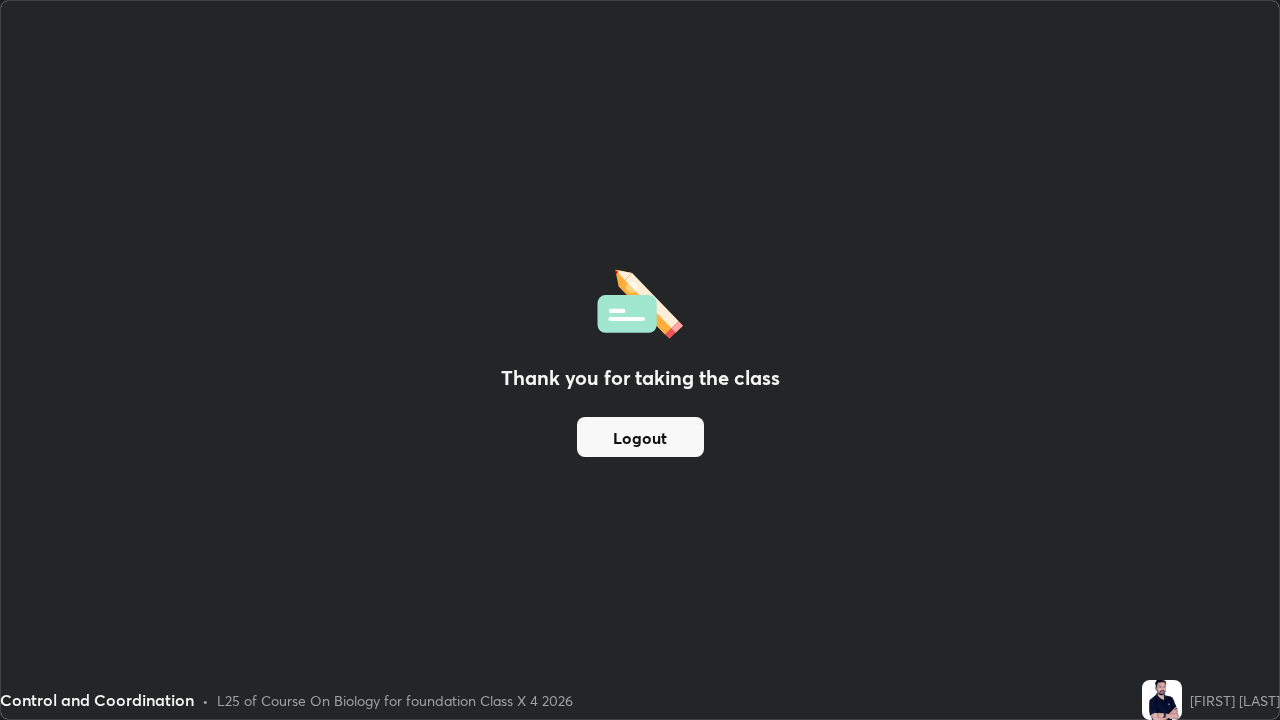 click on "Logout" at bounding box center [640, 437] 